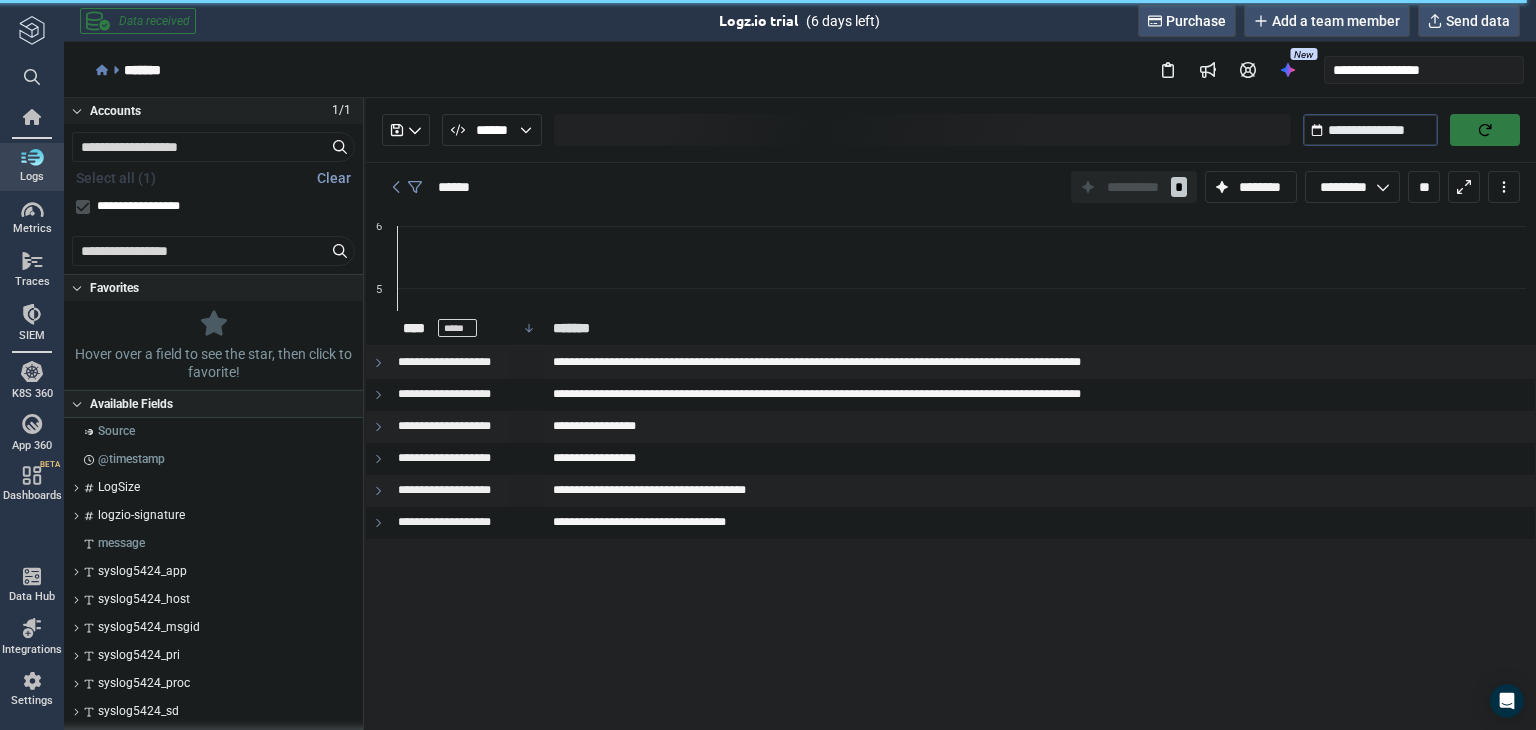 scroll, scrollTop: 0, scrollLeft: 0, axis: both 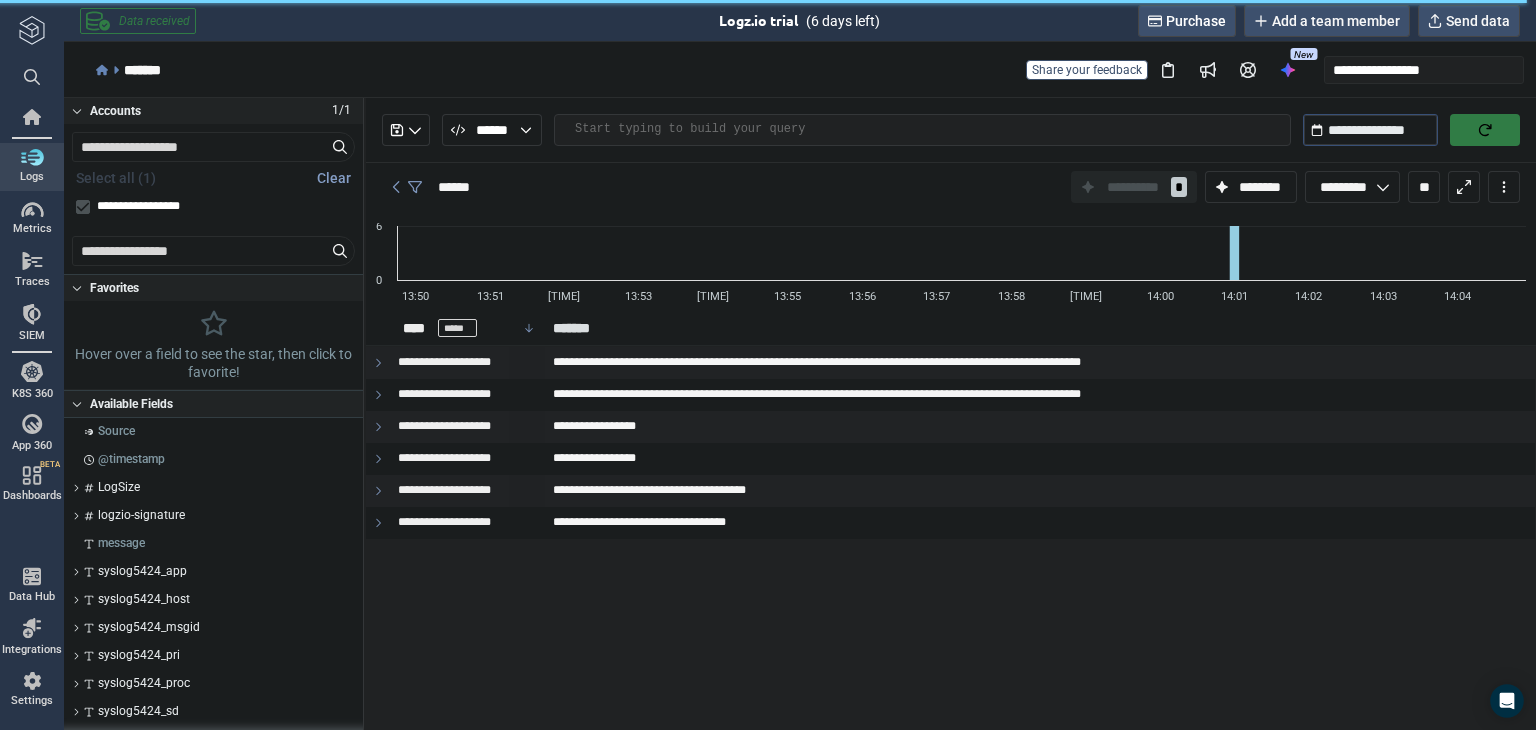 drag, startPoint x: 1336, startPoint y: 579, endPoint x: 1327, endPoint y: 572, distance: 11.401754 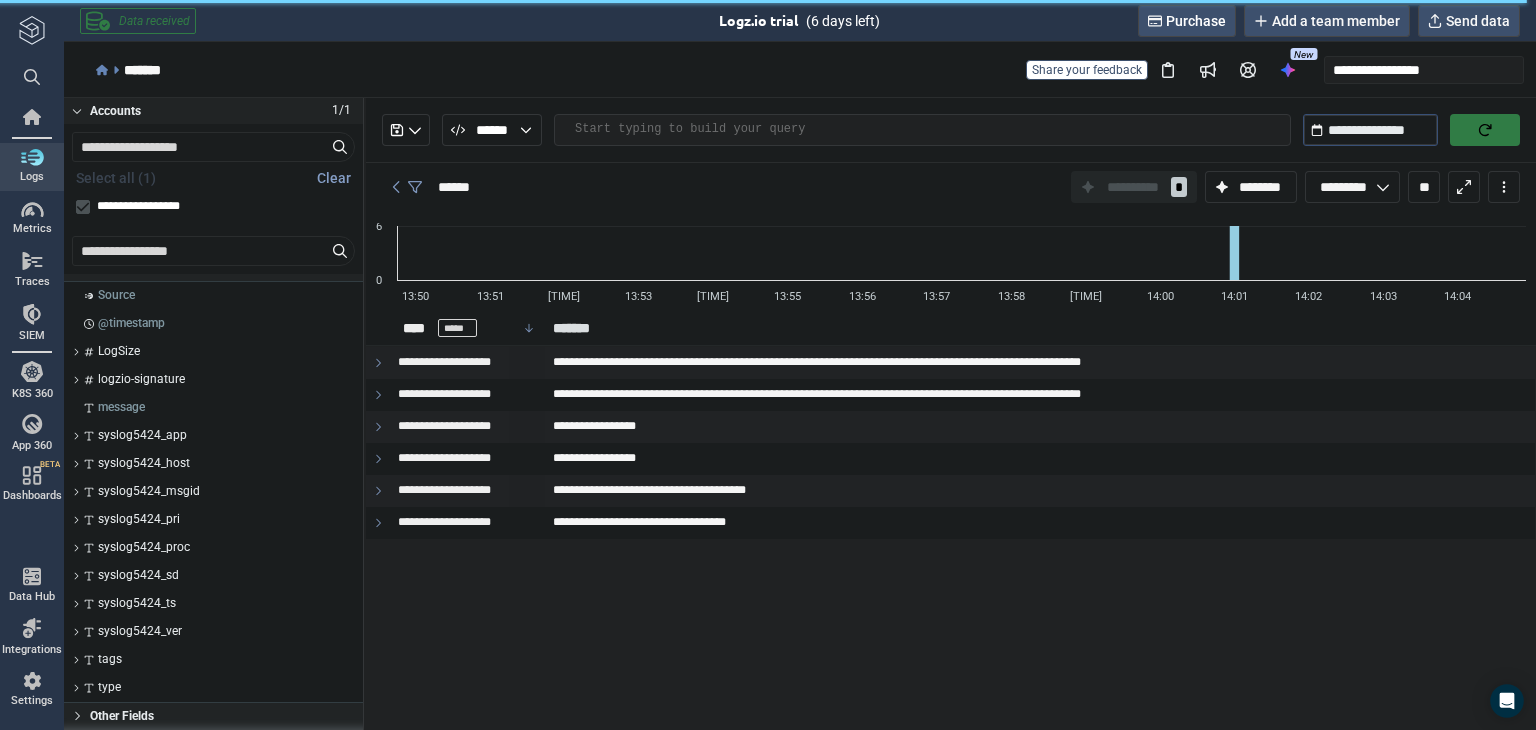 scroll, scrollTop: 152, scrollLeft: 0, axis: vertical 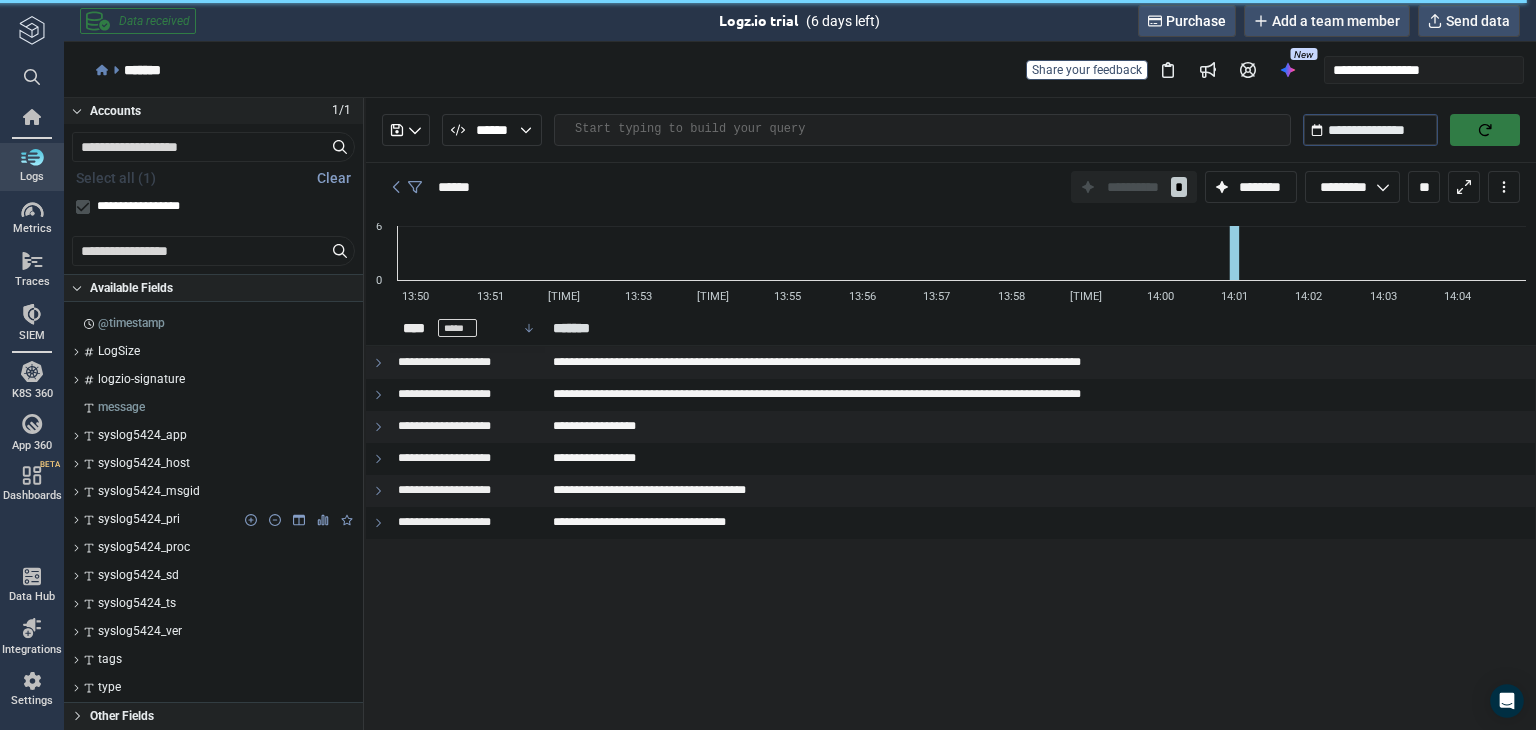 click on "syslog5424_pri" at bounding box center [219, 520] 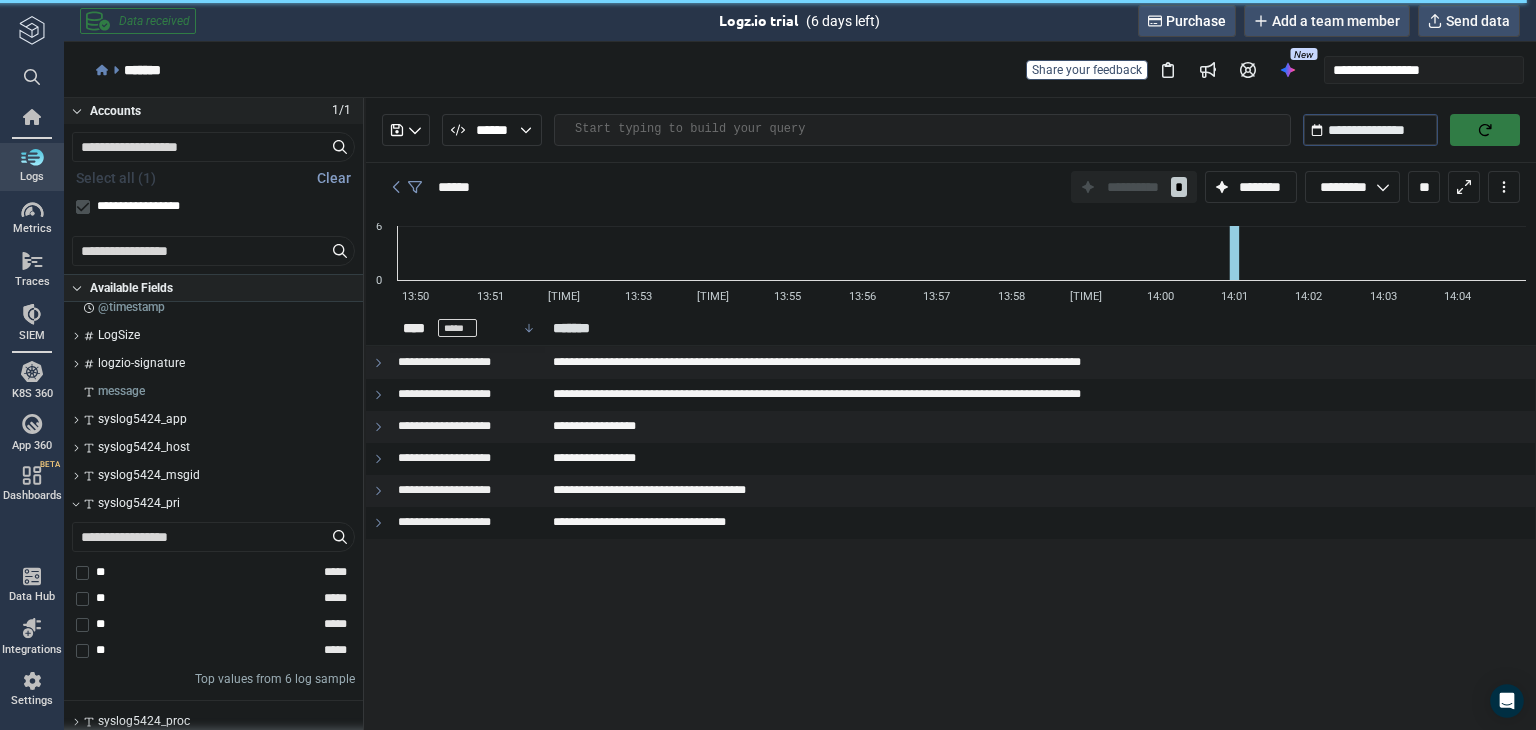 click on "syslog5424_pri" at bounding box center [219, 504] 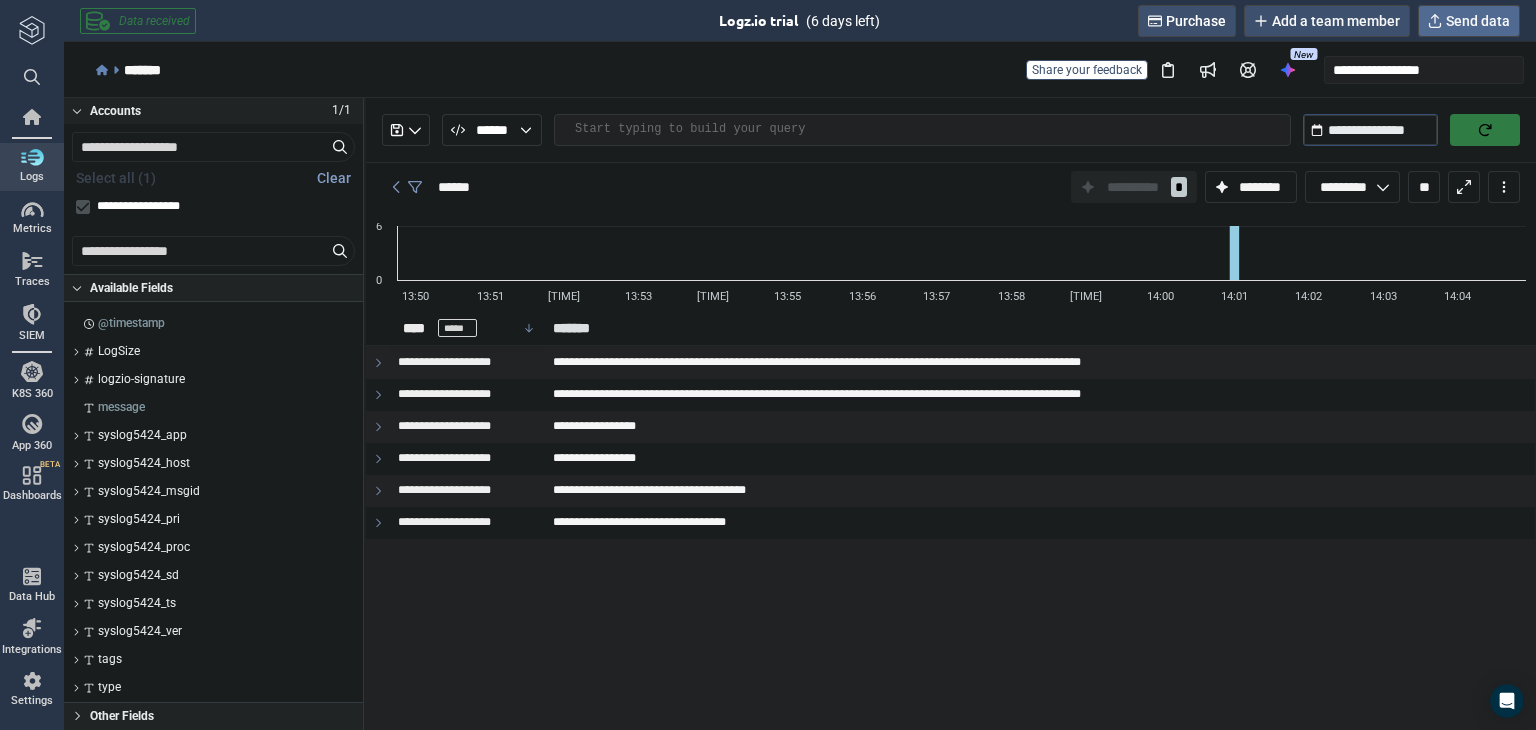 click on "Send data" at bounding box center [1469, 21] 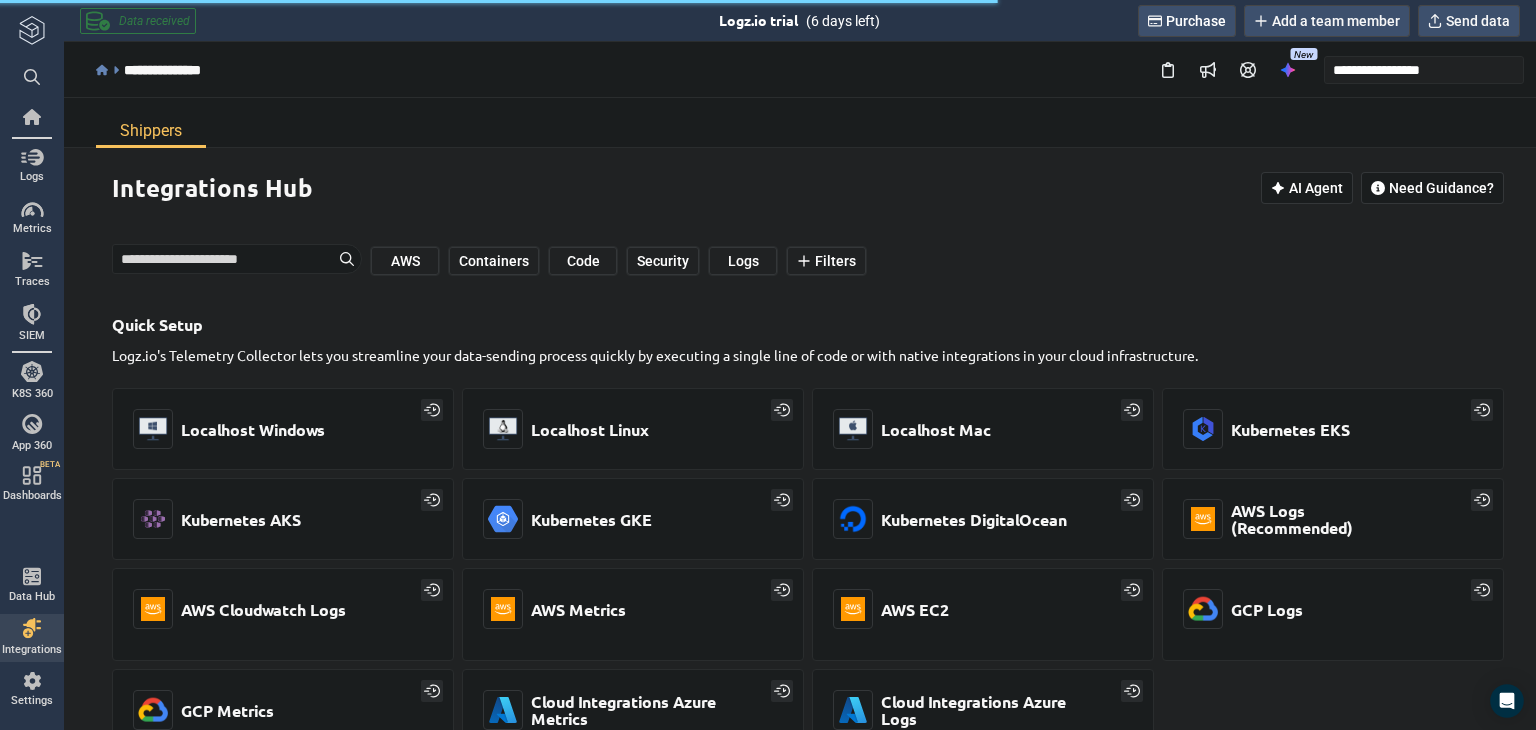type on "*" 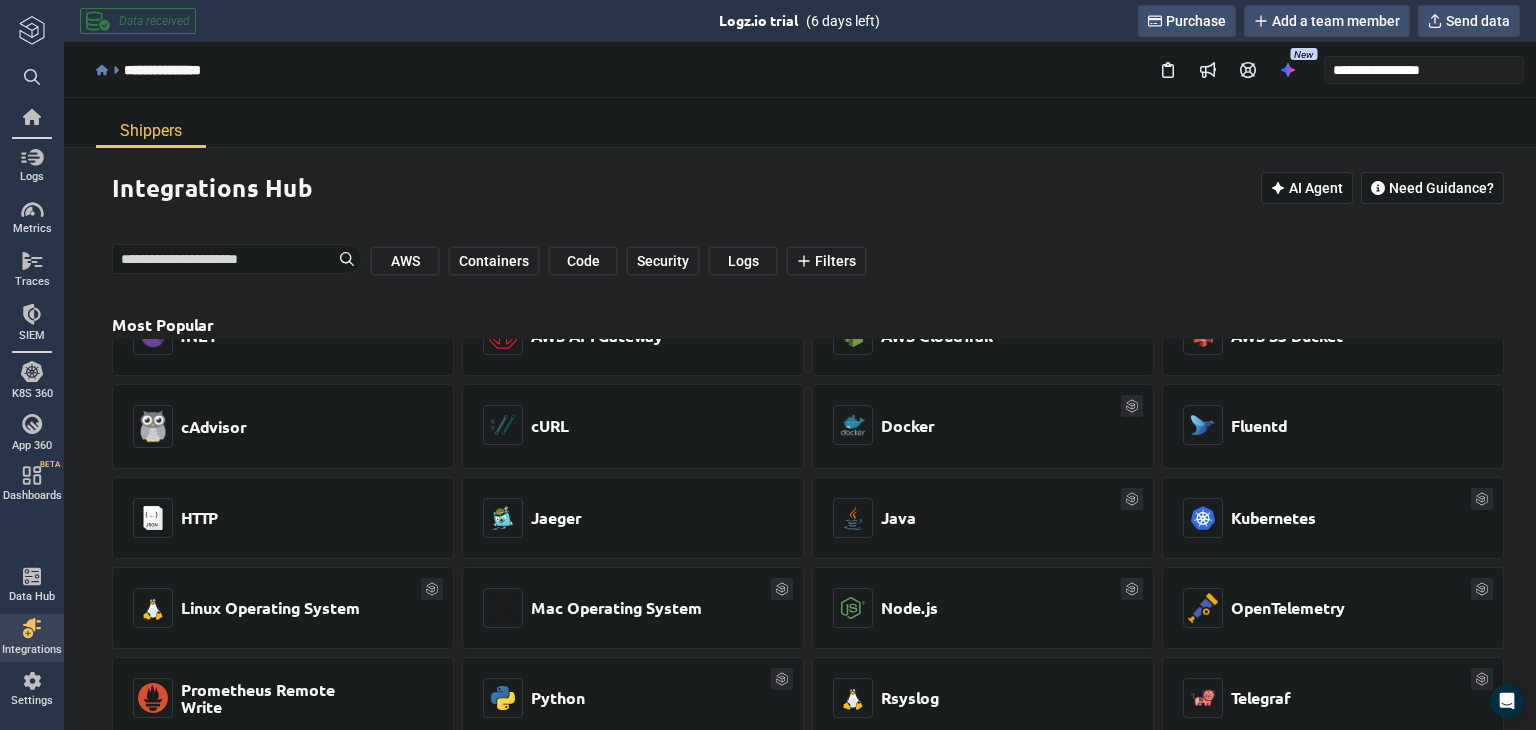 scroll, scrollTop: 0, scrollLeft: 0, axis: both 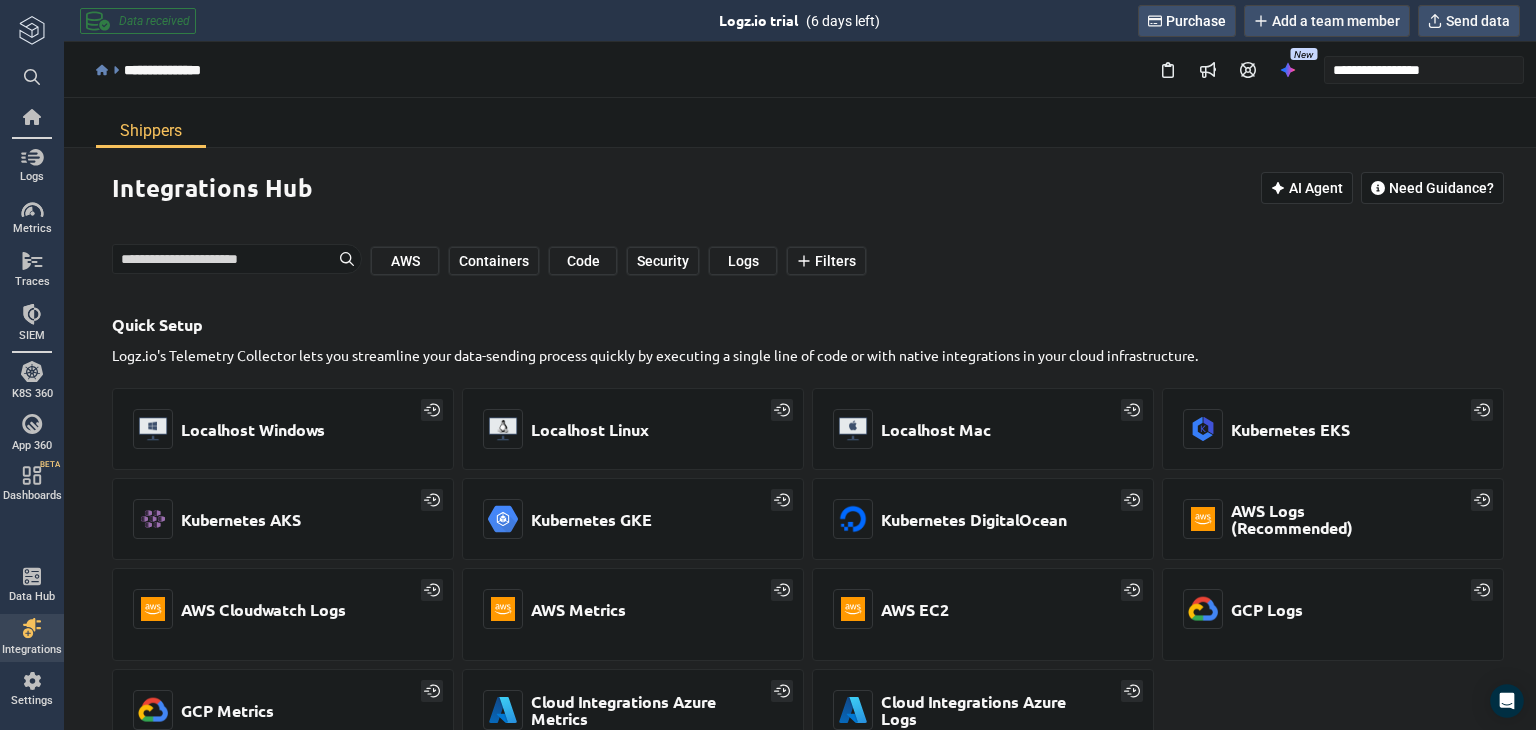 click on "Shippers" at bounding box center (800, 123) 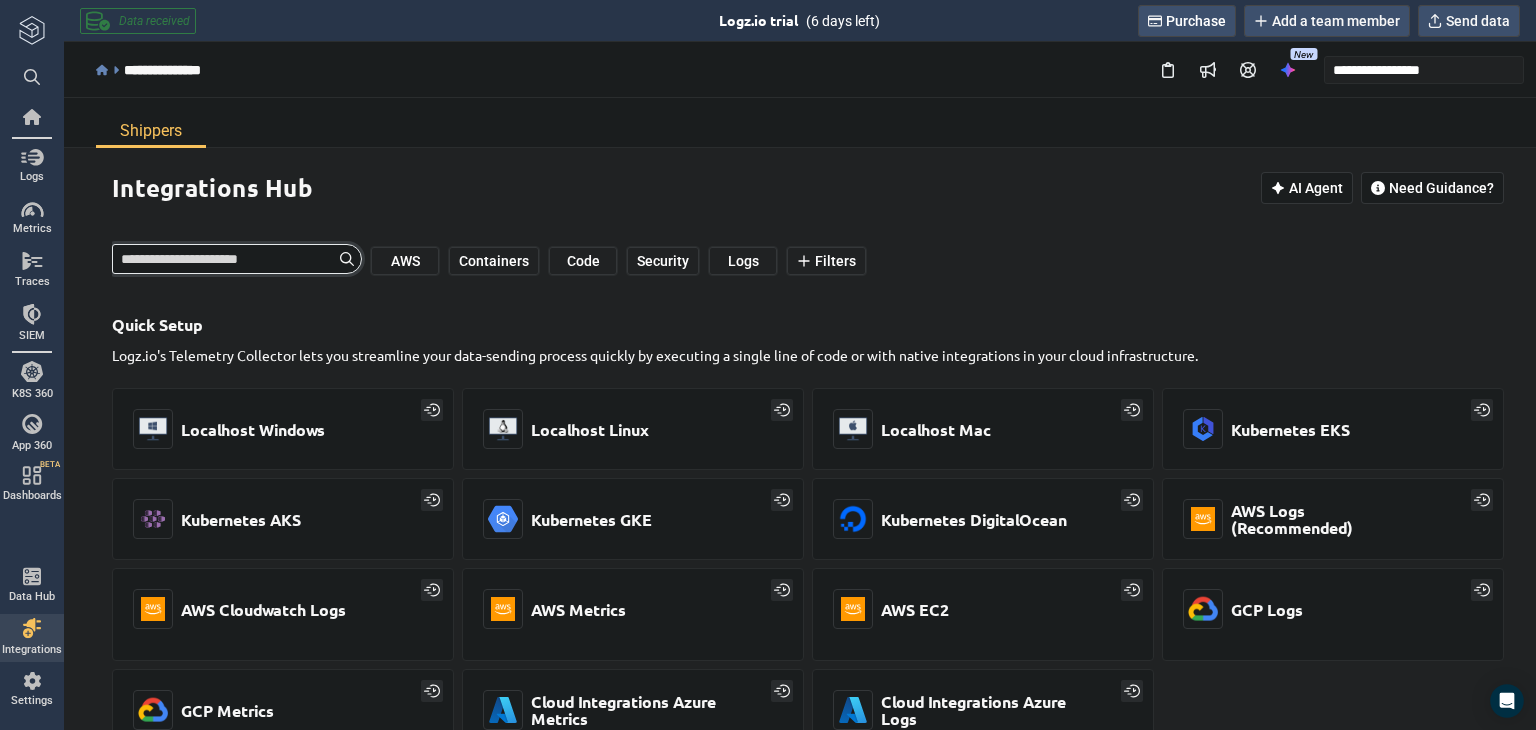 click at bounding box center (237, 259) 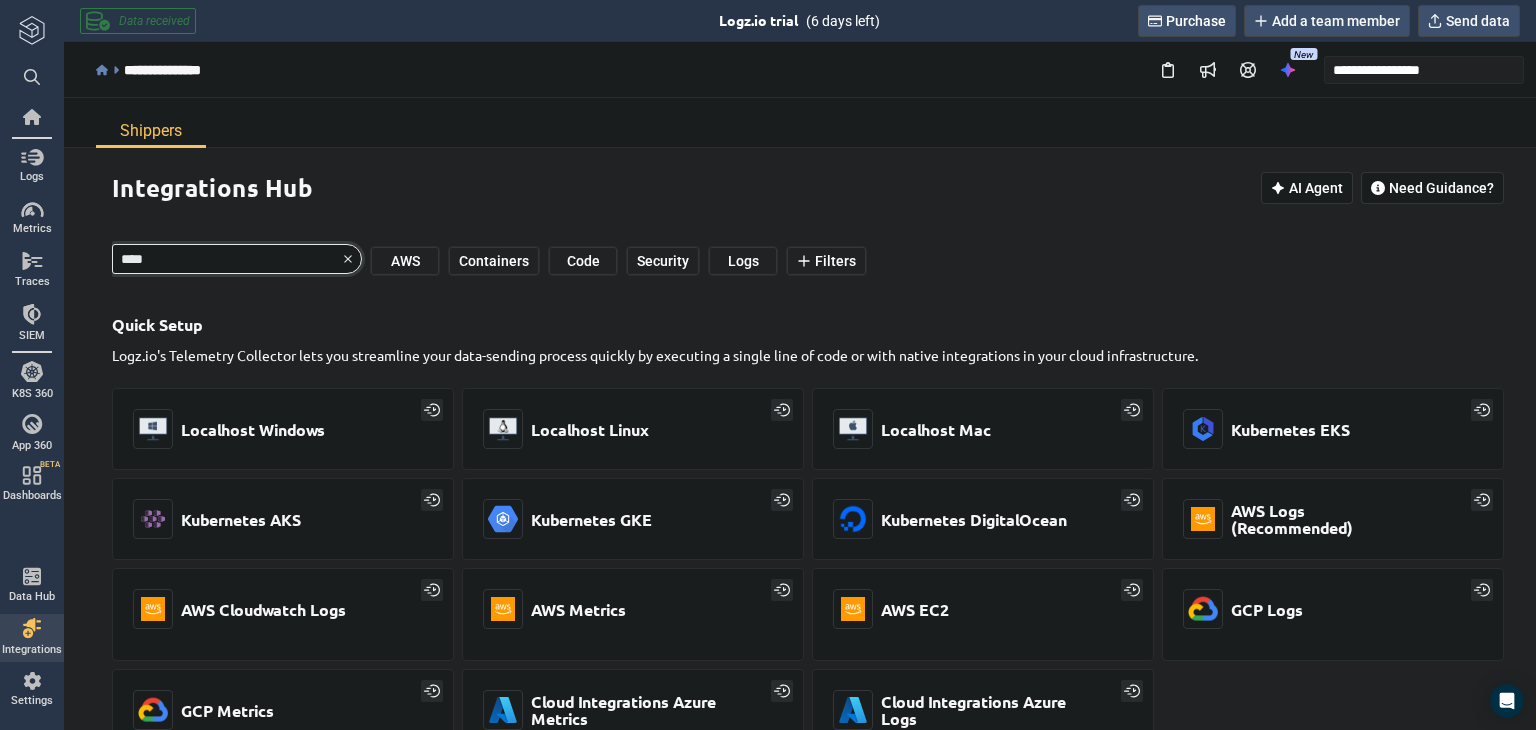 type on "*****" 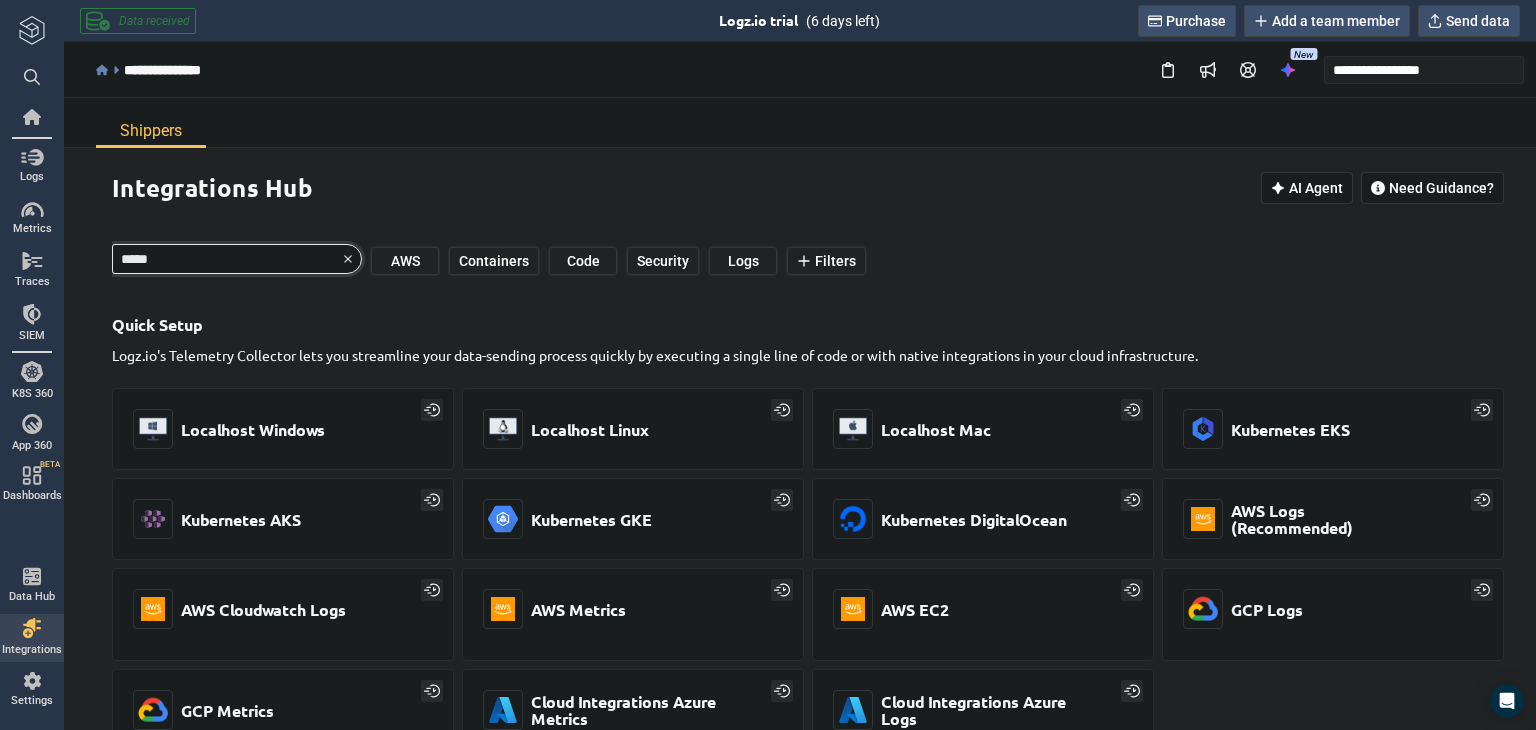 type on "*" 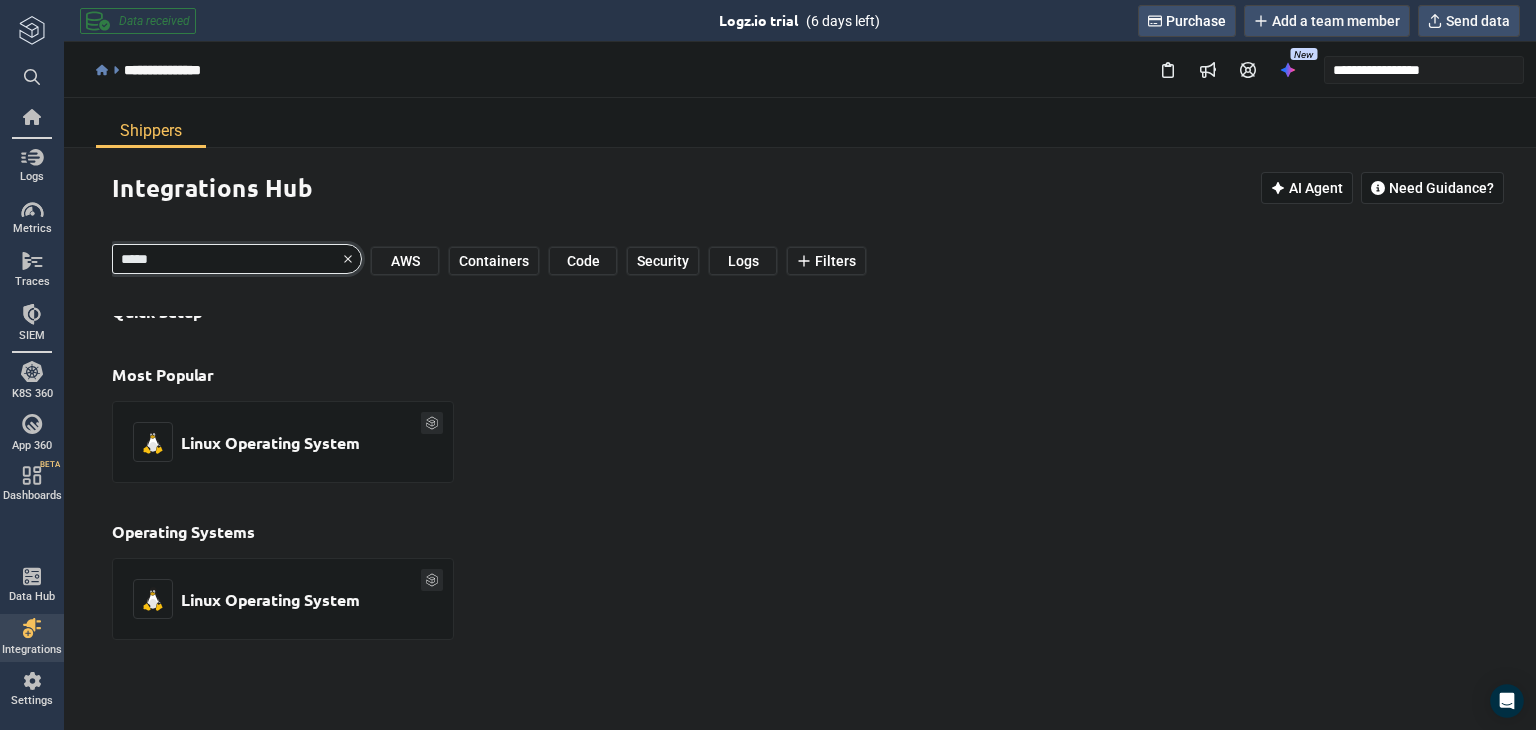 scroll, scrollTop: 190, scrollLeft: 0, axis: vertical 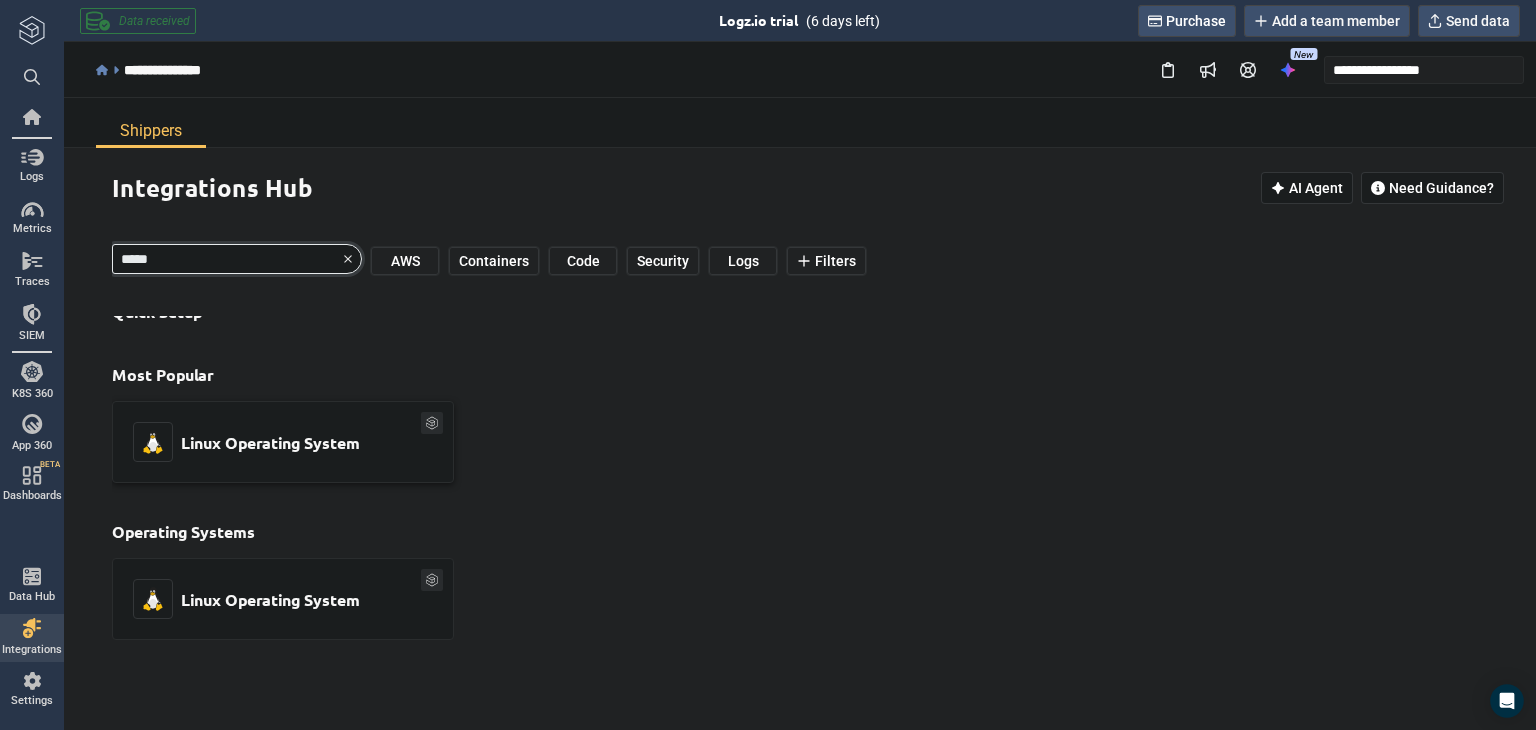 type on "*****" 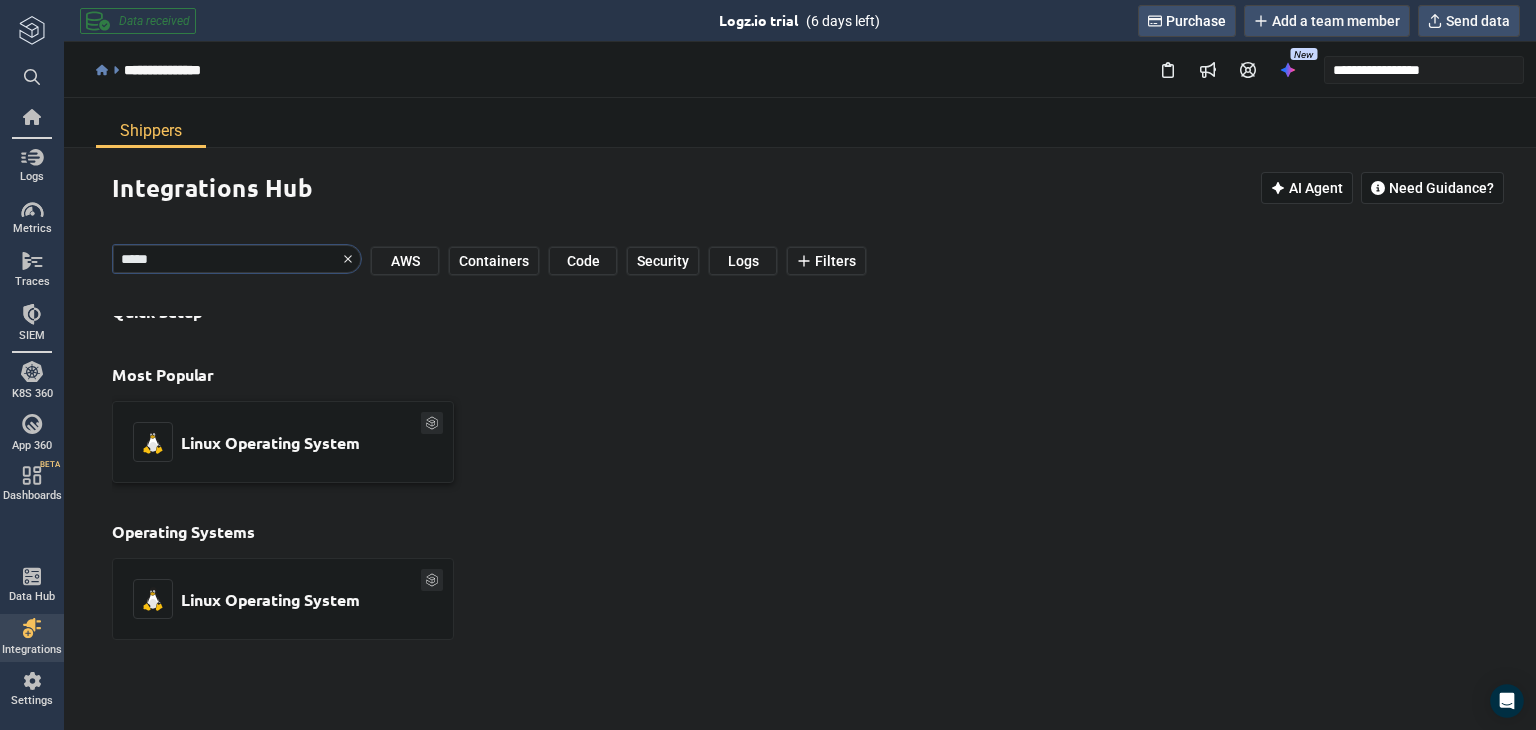 click on "Linux Operating System" at bounding box center (283, 442) 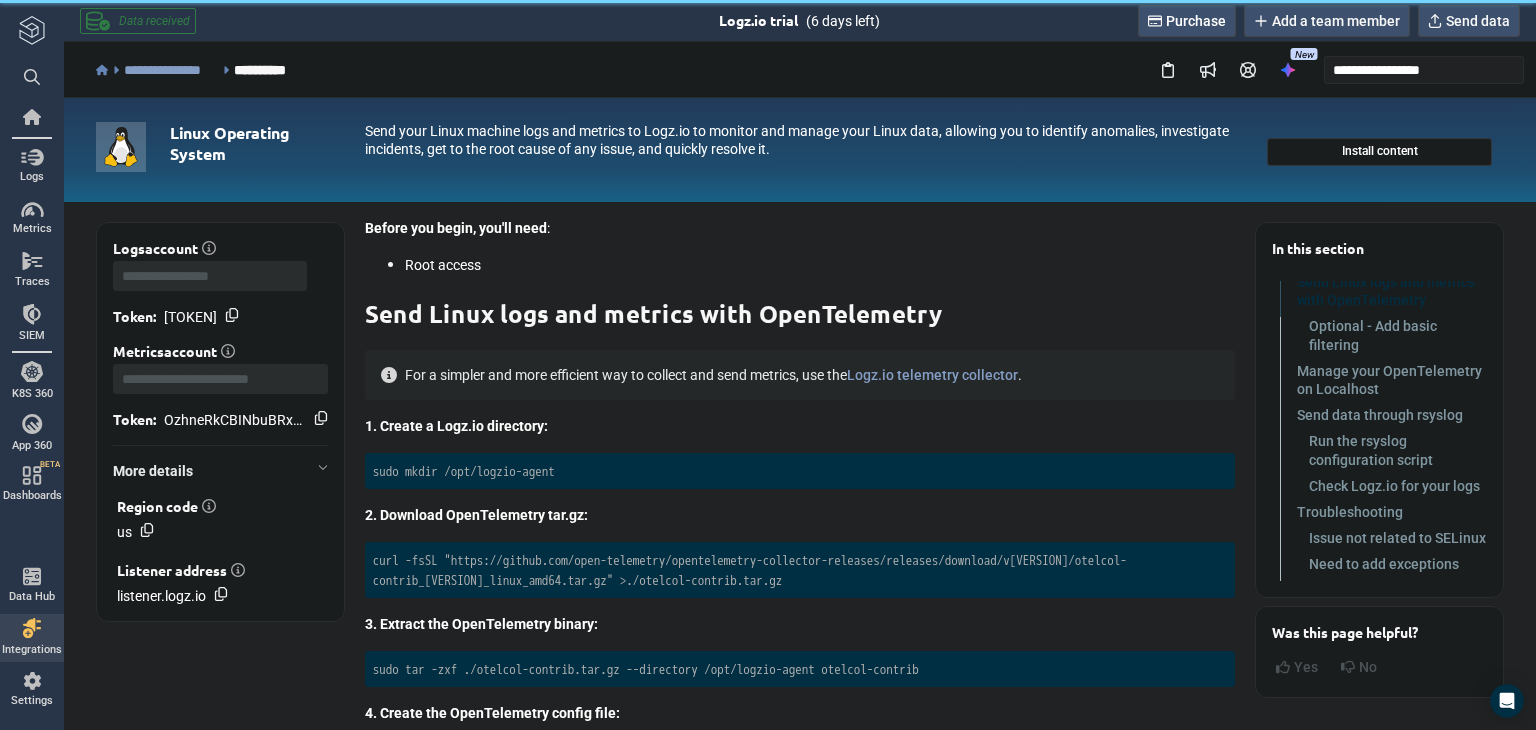 scroll, scrollTop: 0, scrollLeft: 0, axis: both 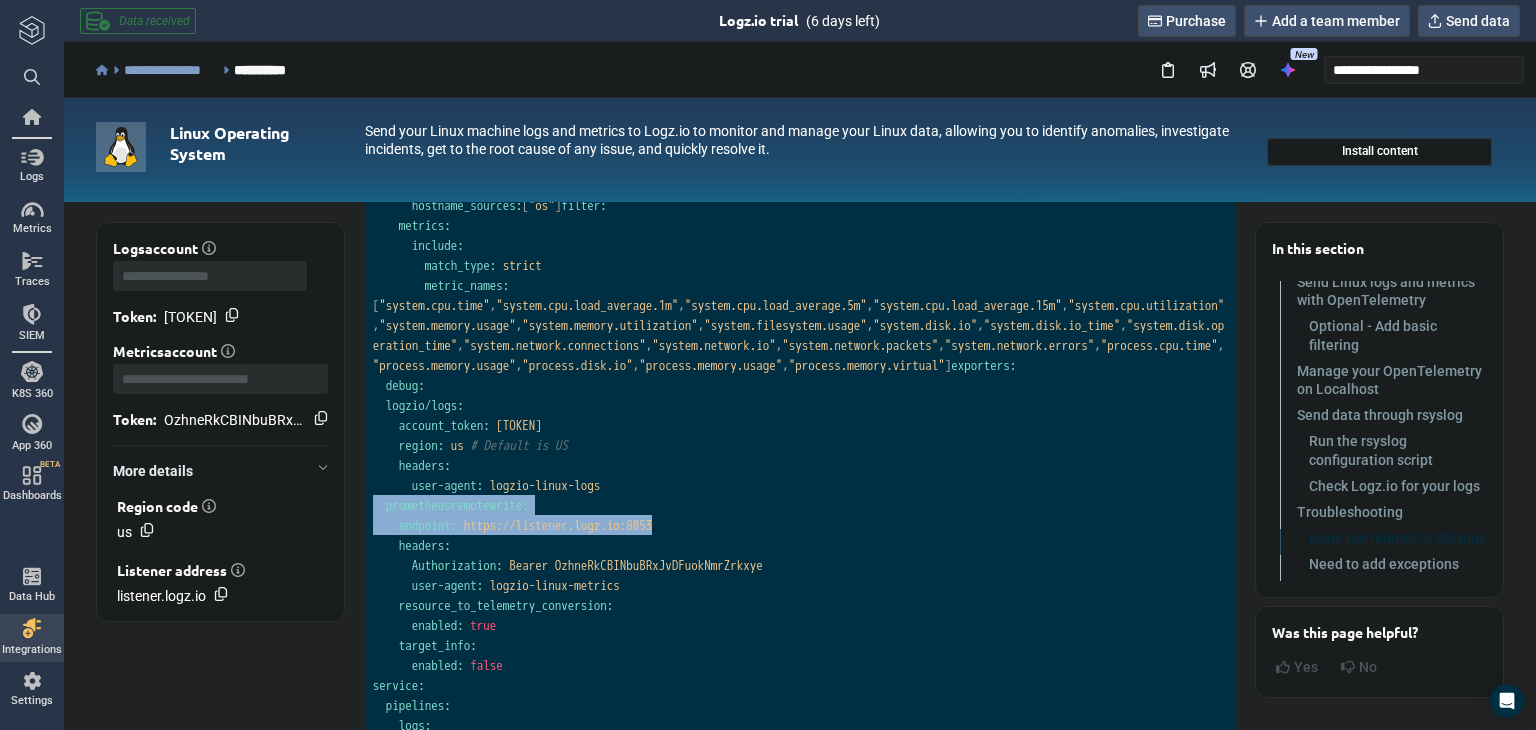 drag, startPoint x: 690, startPoint y: 557, endPoint x: 364, endPoint y: 535, distance: 326.7415 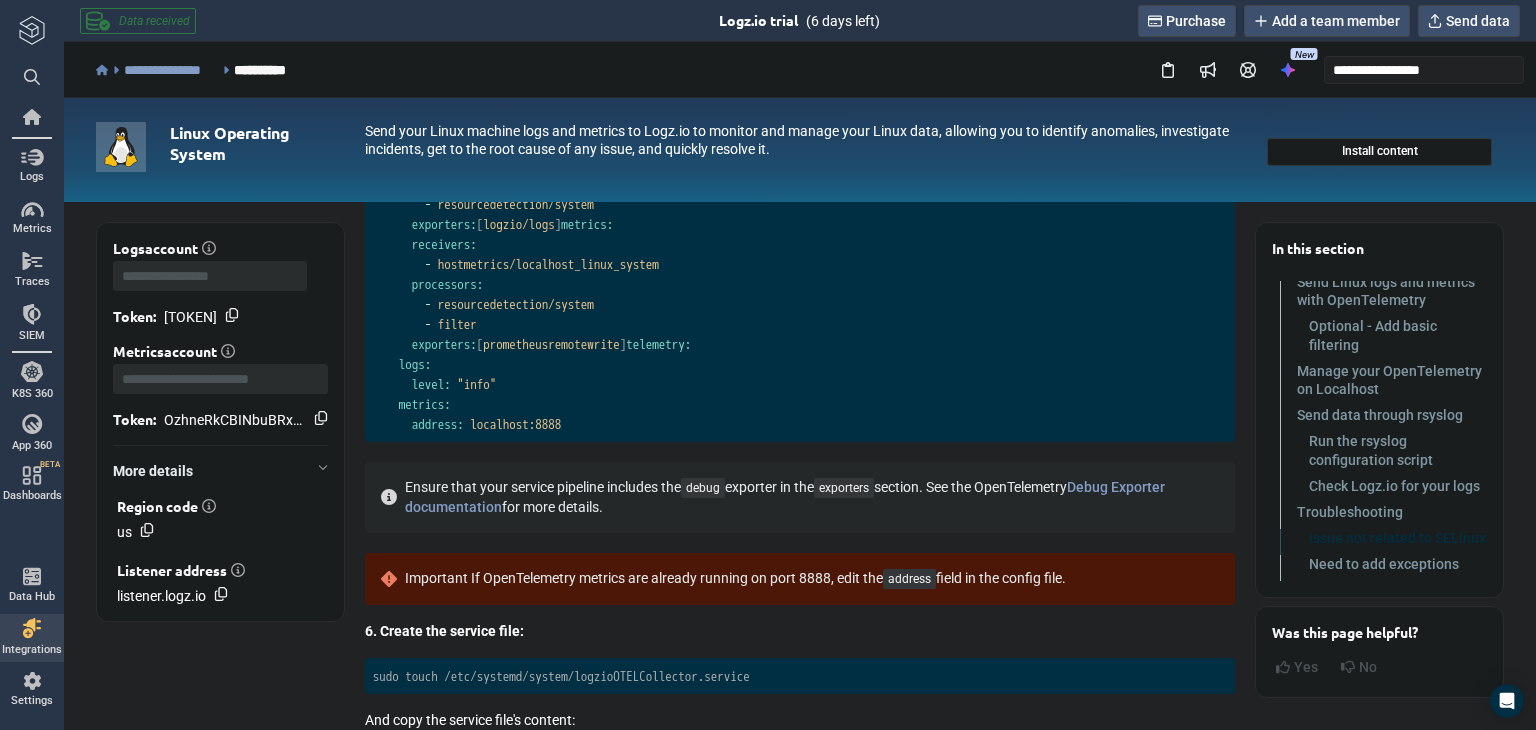 scroll, scrollTop: 2019, scrollLeft: 0, axis: vertical 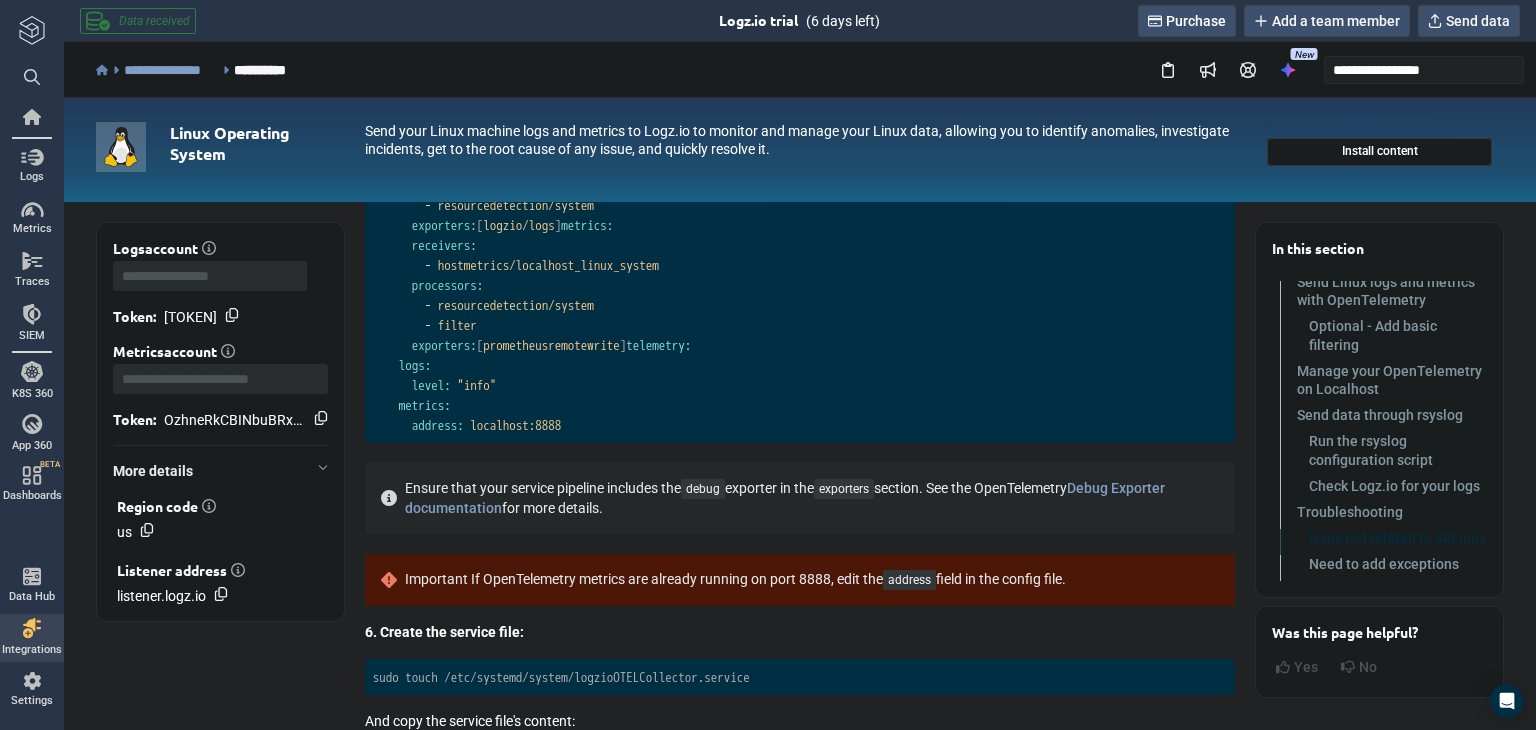 drag, startPoint x: 594, startPoint y: 477, endPoint x: 352, endPoint y: 398, distance: 254.56827 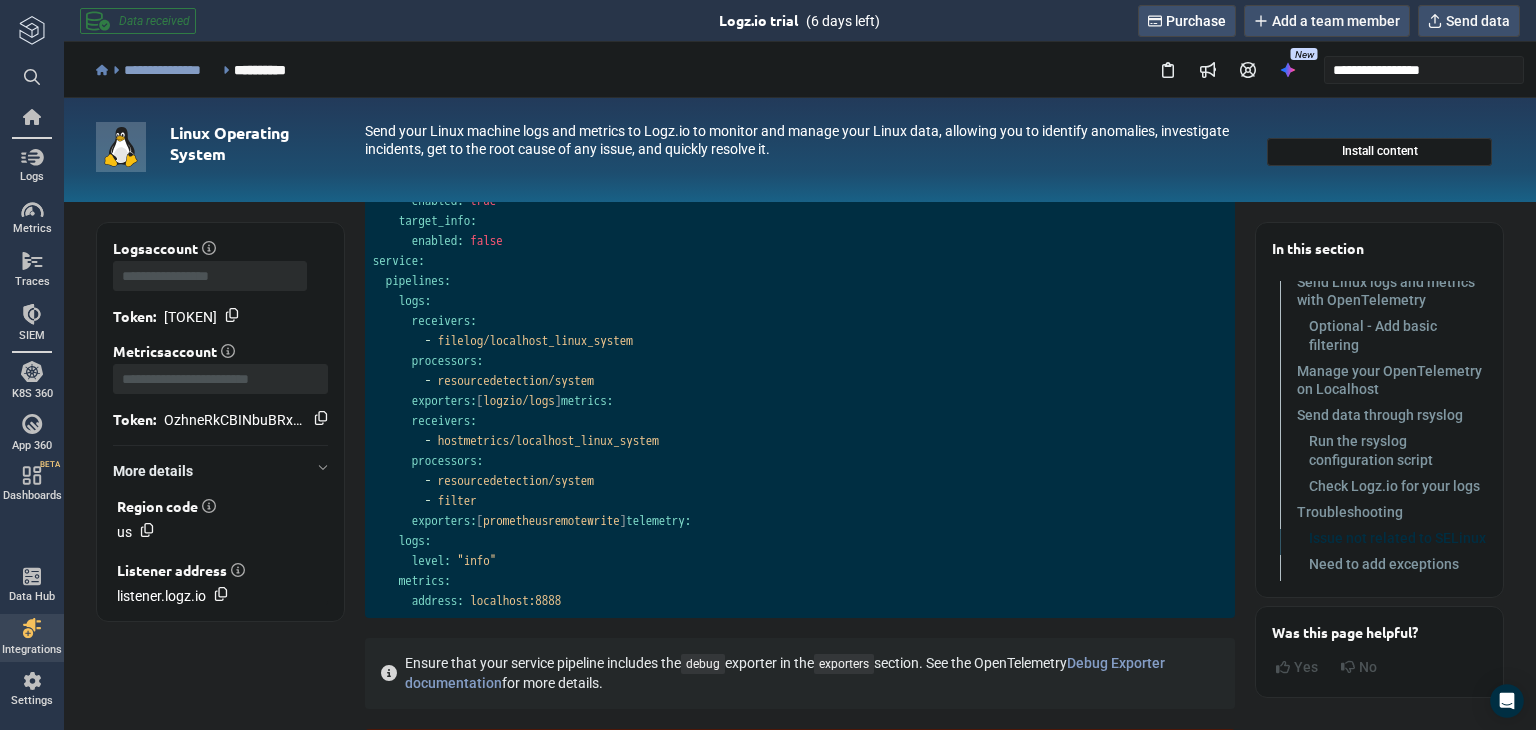 scroll, scrollTop: 1819, scrollLeft: 0, axis: vertical 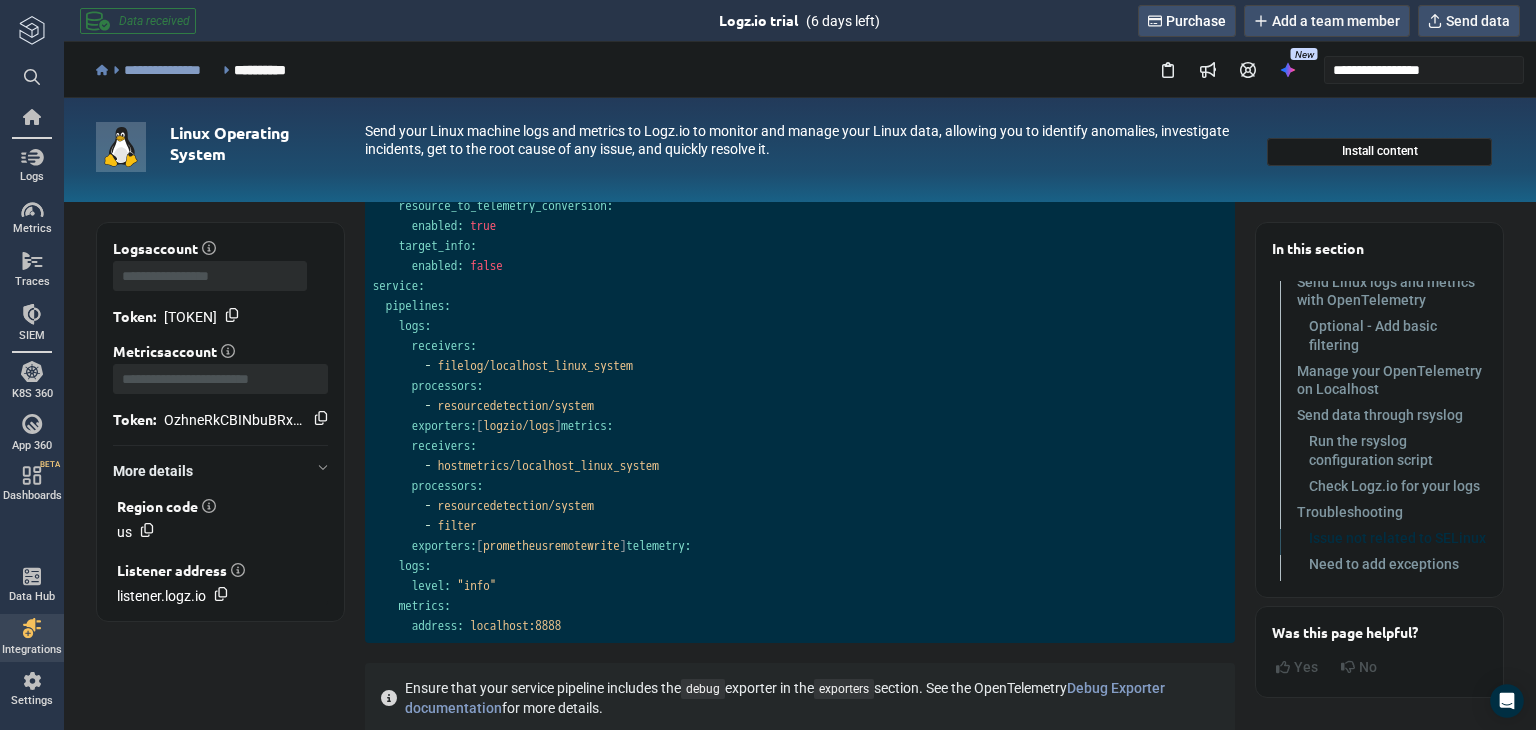 click on "receivers:
filelog/localhost_linux_system:
include:
-   /var/log/*.log
include_file_path:   true
operators:
-   type:   move
from:   attributes["log.file.name"]
to:   attributes["log_file_name"]
-   type:   move
from:   attributes["log.file.path"]
to:   attributes["log_file_path"]
attributes:
type:   agent-linux
hostmetrics/localhost_linux_system:
collection_interval:   15s
scrapers:
cpu:
metrics:
system.cpu.utilization:
enabled:   true
disk:
load:
filesystem:
memory:
metrics:
system.memory.utilization:
enabled:   true
network:
paging:
process:
mute_process_name_error:   true
mute_process_exe_error:   true
mute_process_io_error:   true
processors:
resourcedetection/system:
detectors:  [ "system" ]
system:
[" at bounding box center (800, -155) 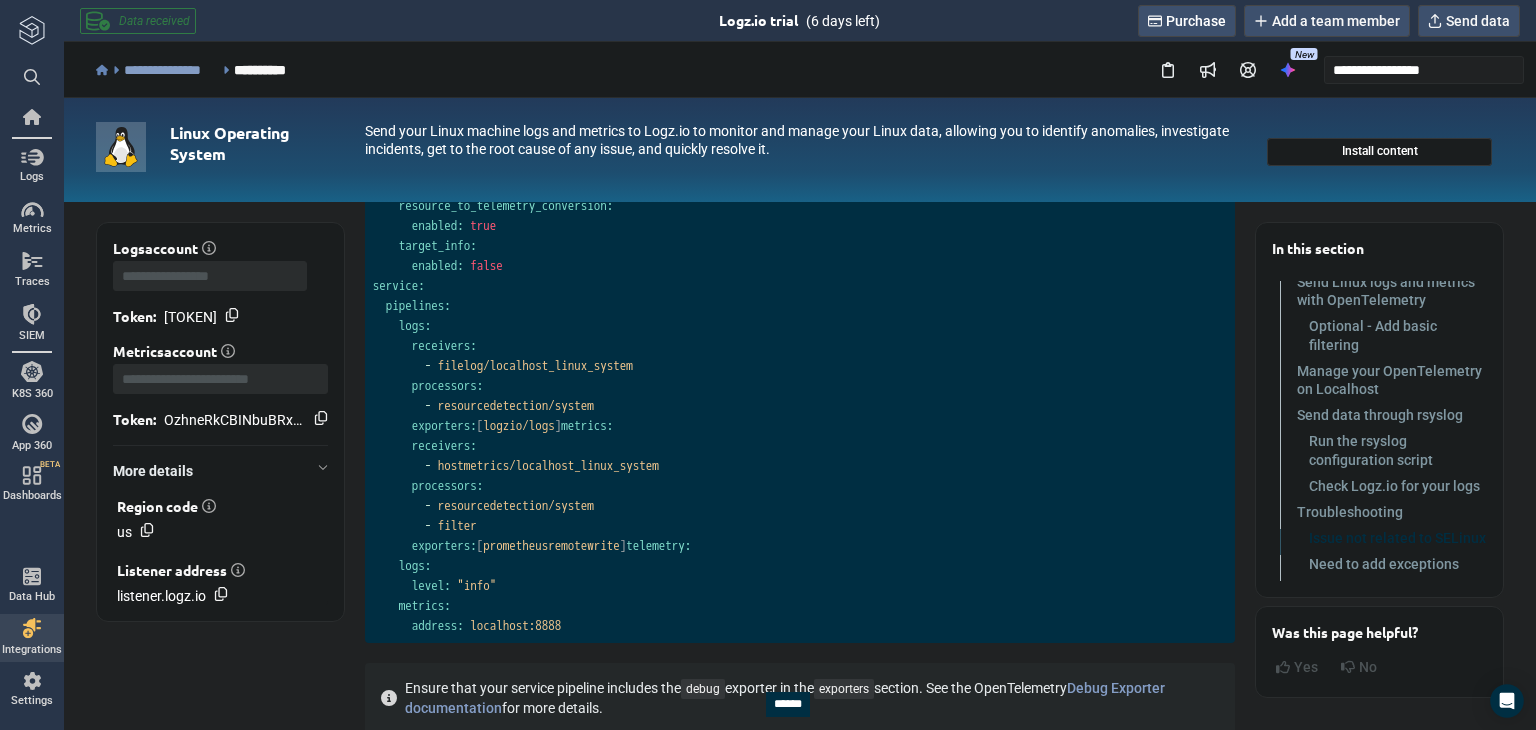 click on "receivers:
filelog/localhost_linux_system:
include:
-   /var/log/*.log
include_file_path:   true
operators:
-   type:   move
from:   attributes["log.file.name"]
to:   attributes["log_file_name"]
-   type:   move
from:   attributes["log.file.path"]
to:   attributes["log_file_path"]
attributes:
type:   agent-linux
hostmetrics/localhost_linux_system:
collection_interval:   15s
scrapers:
cpu:
metrics:
system.cpu.utilization:
enabled:   true
disk:
load:
filesystem:
memory:
metrics:
system.memory.utilization:
enabled:   true
network:
paging:
process:
mute_process_name_error:   true
mute_process_exe_error:   true
mute_process_io_error:   true
processors:
resourcedetection/system:
detectors:  [ "system" ]
system:
[" at bounding box center (800, -155) 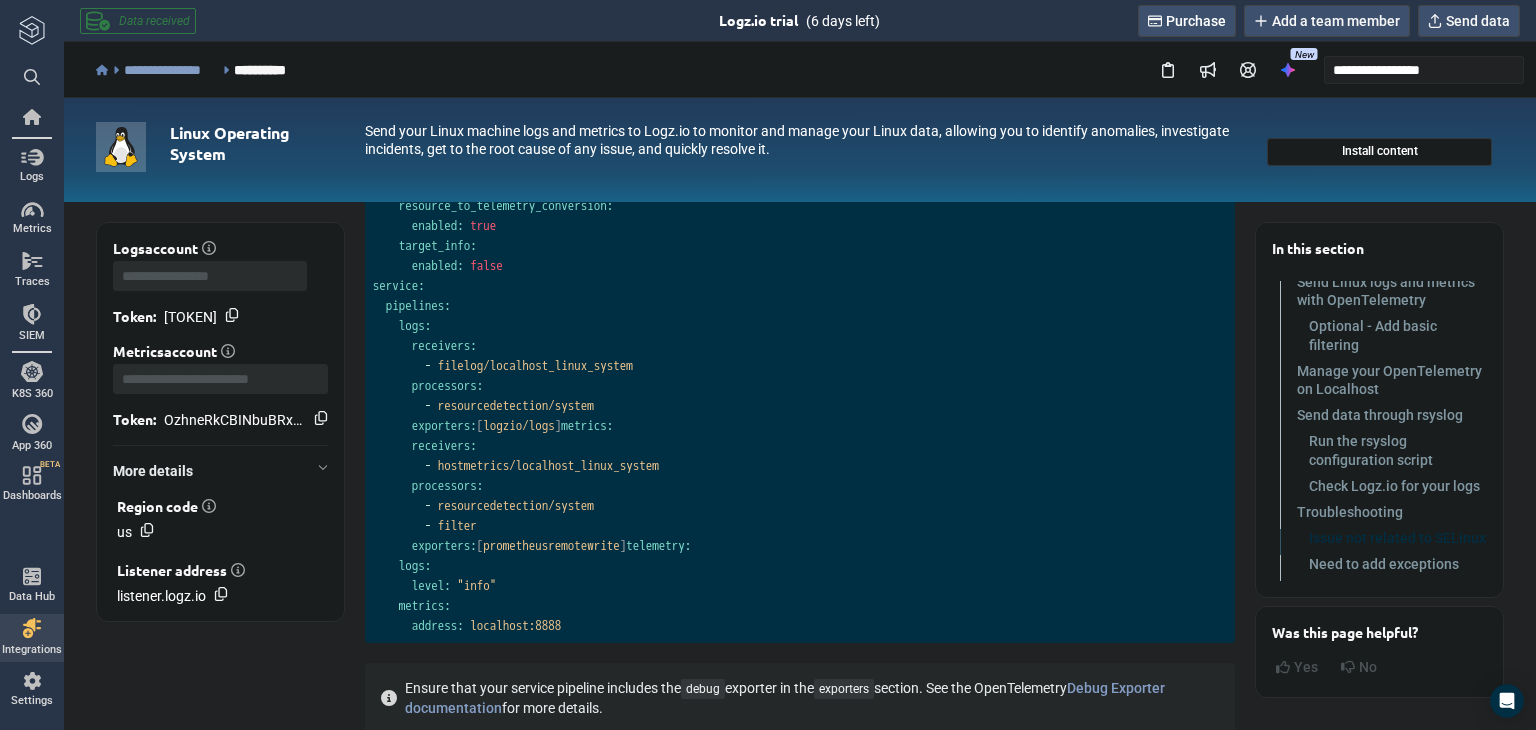 copy on "telemetry:
logs:
level:   "info"
metrics:
address:   localhost:8888" 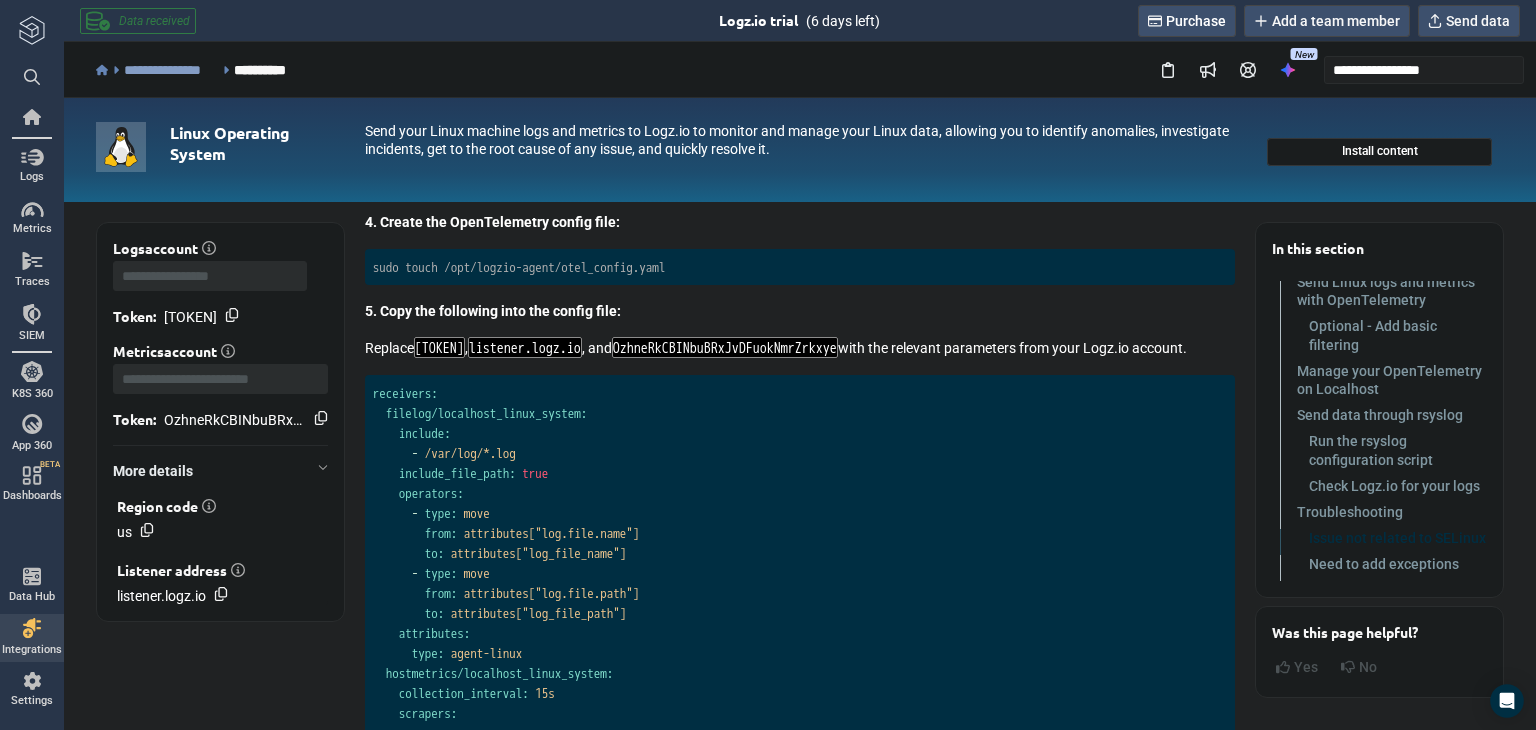 scroll, scrollTop: 119, scrollLeft: 0, axis: vertical 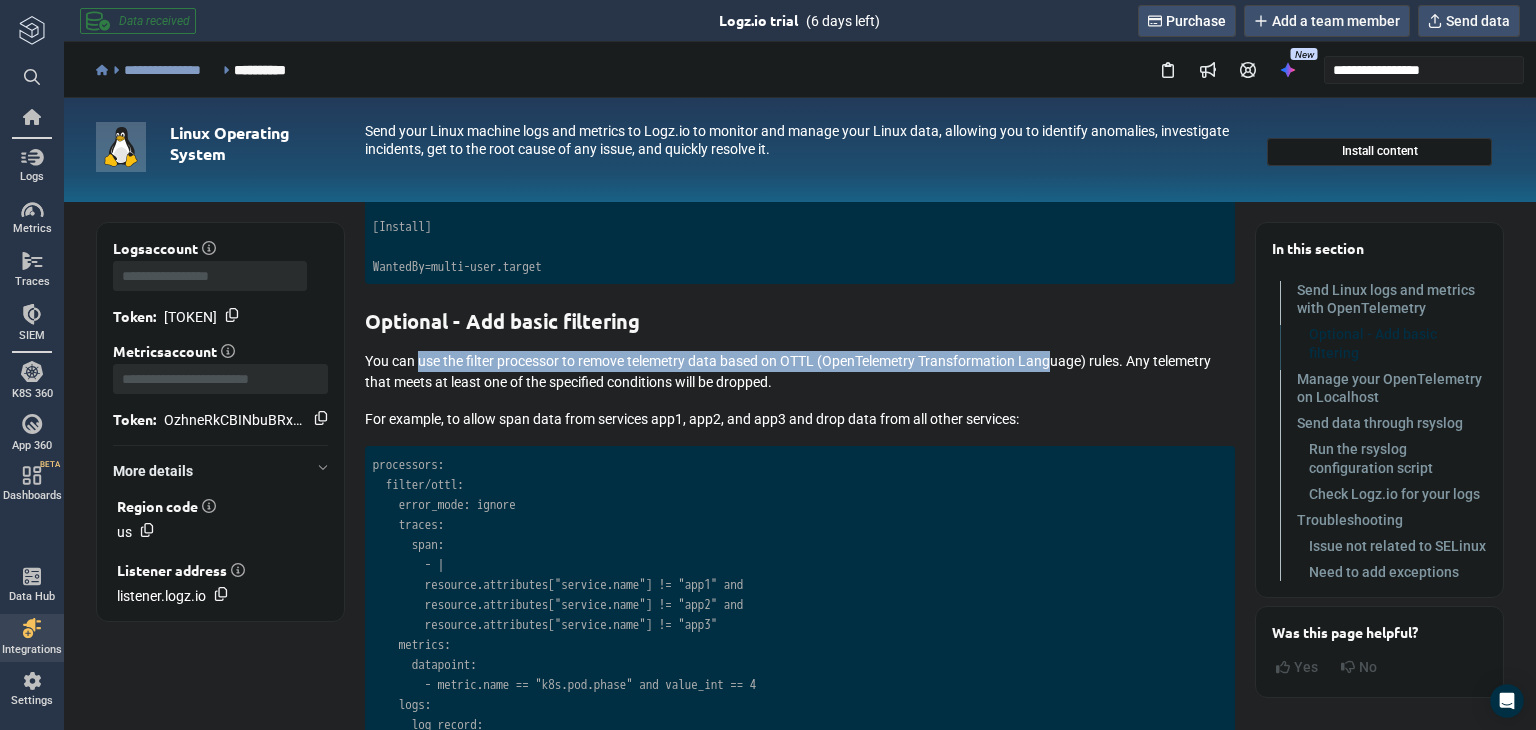 drag, startPoint x: 417, startPoint y: 393, endPoint x: 1048, endPoint y: 397, distance: 631.0127 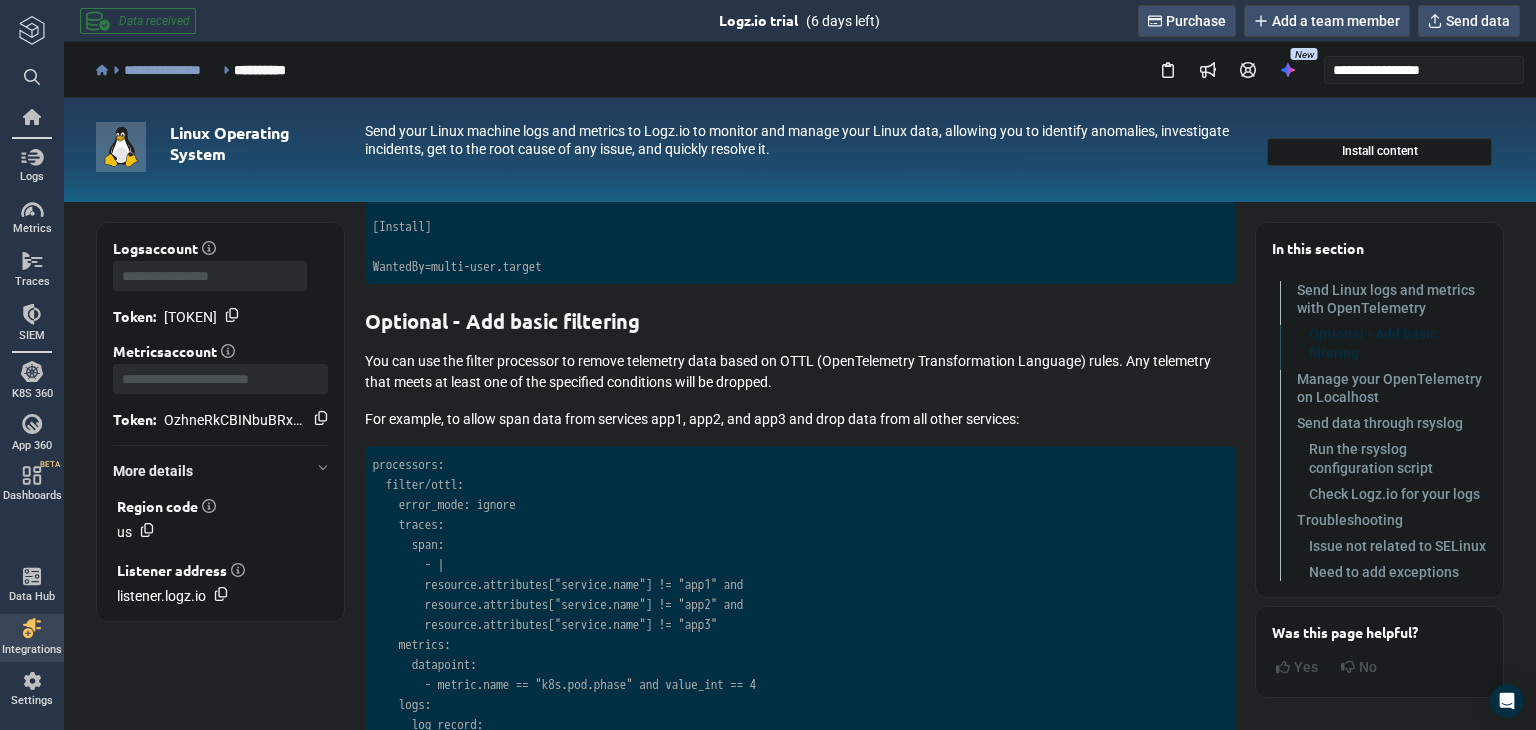 click on "You can use the filter processor to remove telemetry data based on OTTL (OpenTelemetry Transformation Language) rules. Any telemetry that meets at least one of the specified conditions will be dropped." at bounding box center (788, 371) 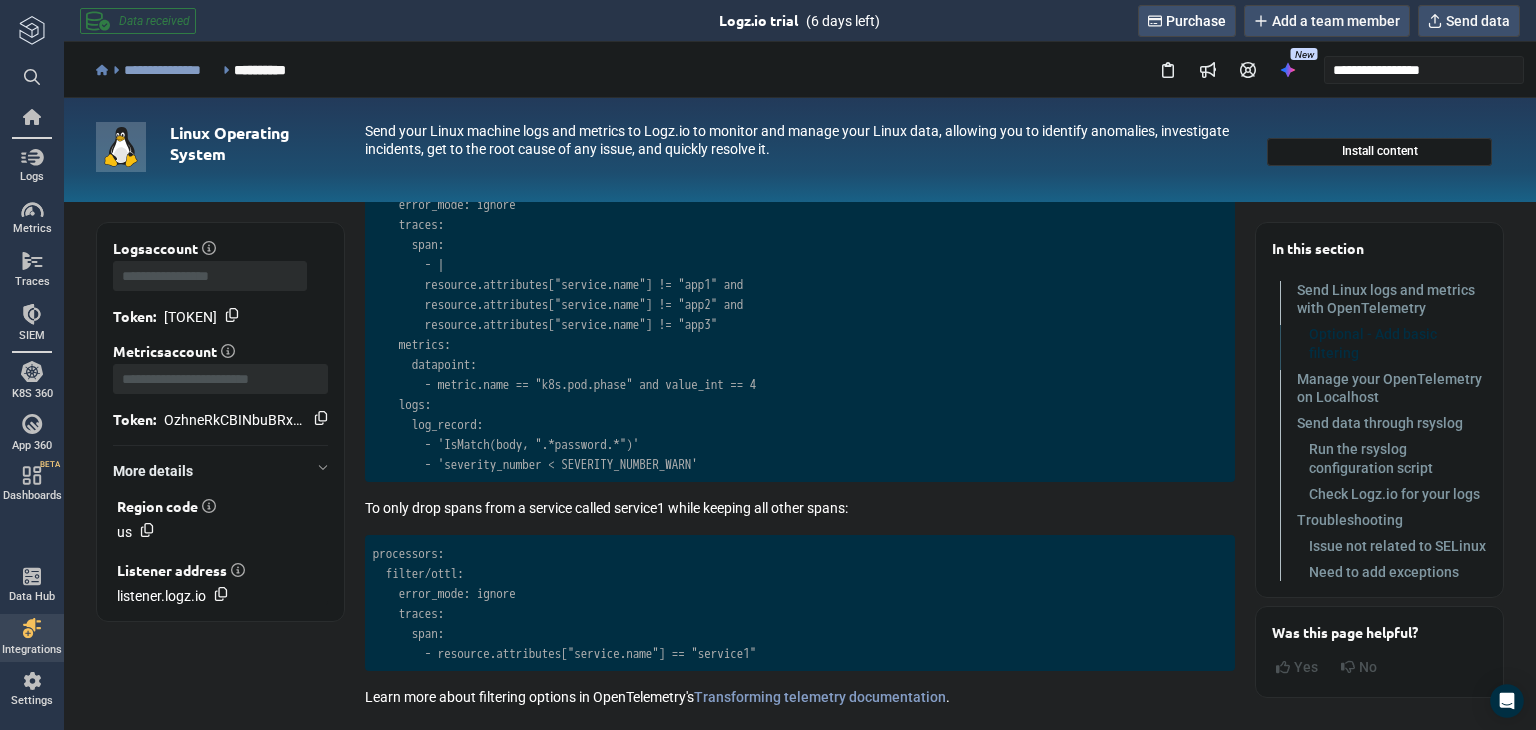 scroll, scrollTop: 3119, scrollLeft: 0, axis: vertical 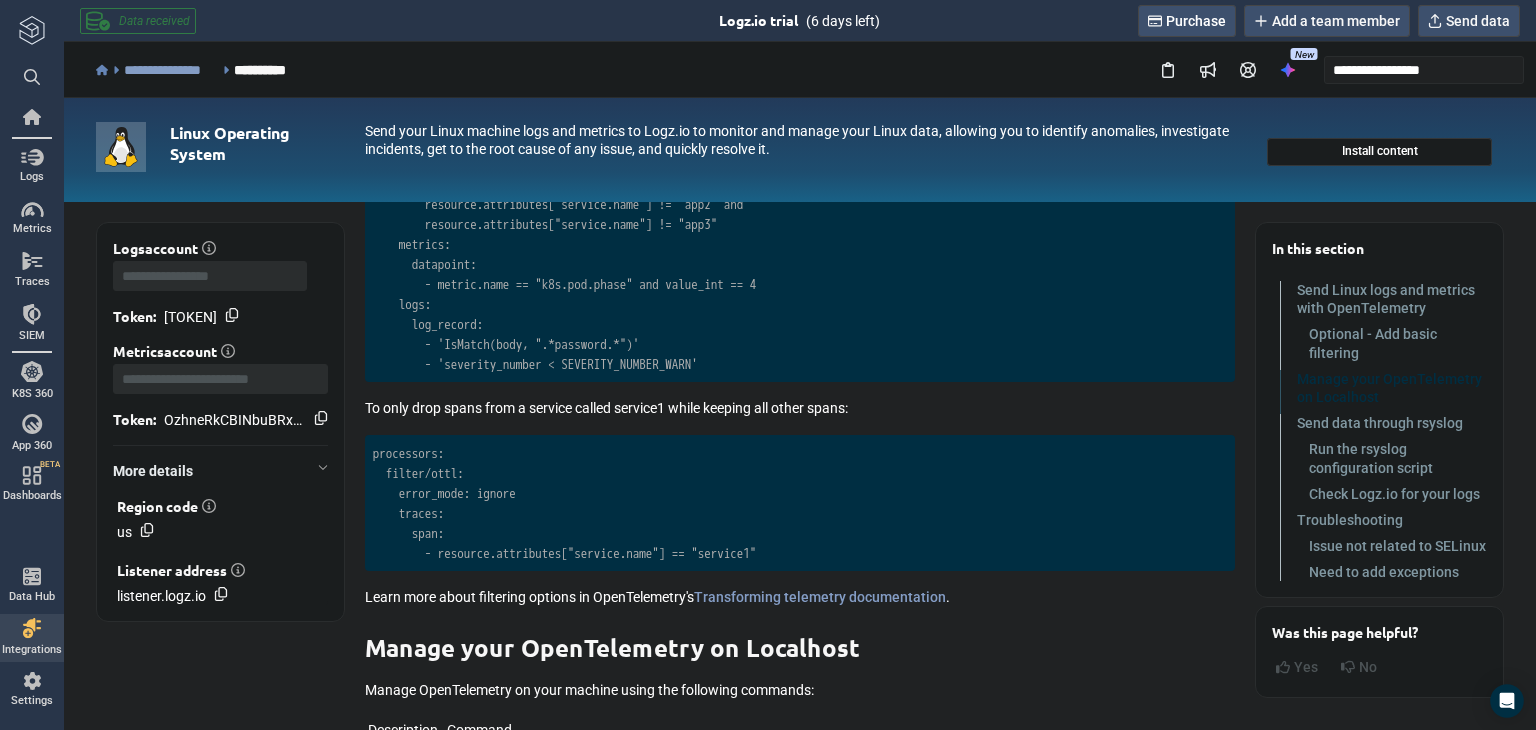 click on "To only drop spans from a service called service1 while keeping all other spans:" at bounding box center [800, 408] 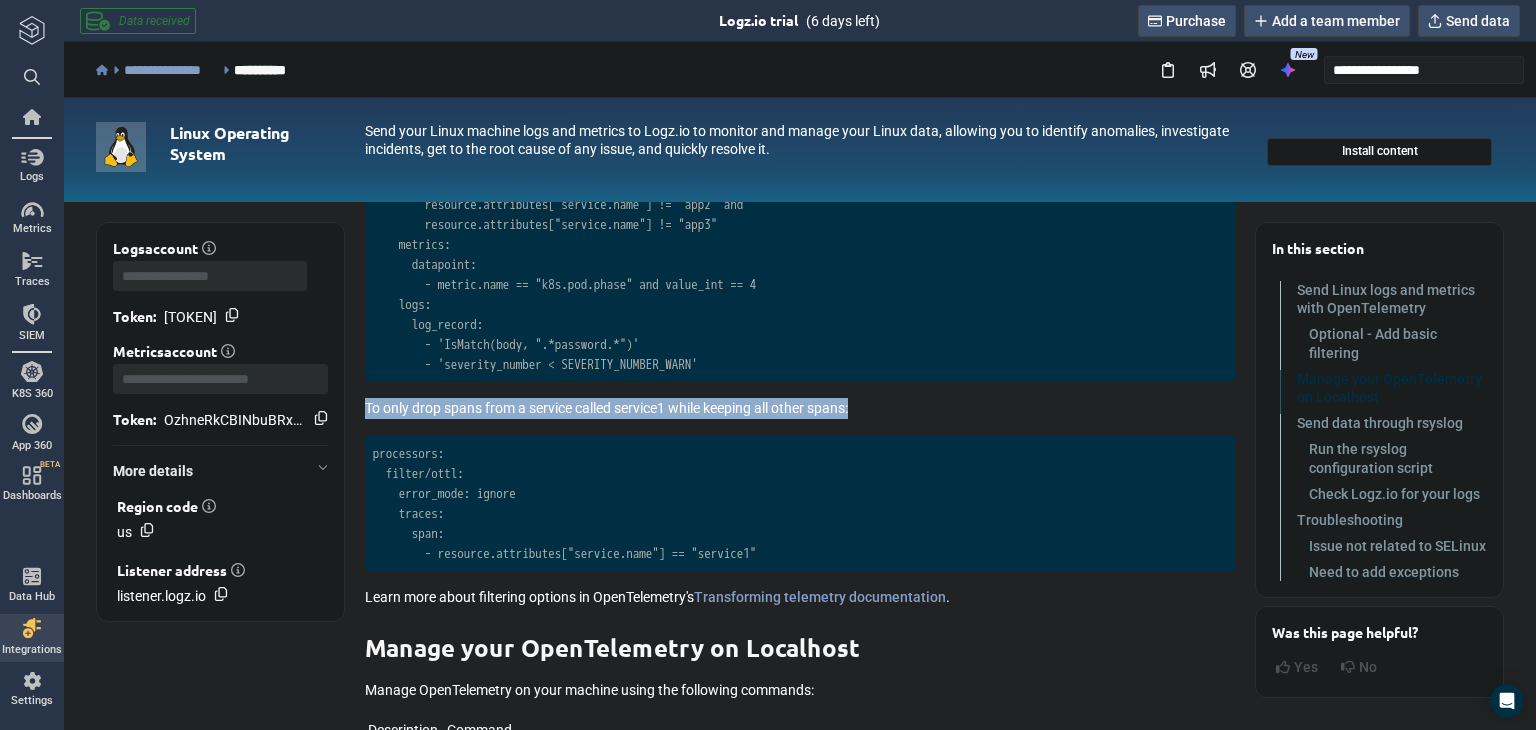 click on "To only drop spans from a service called service1 while keeping all other spans:" at bounding box center [800, 408] 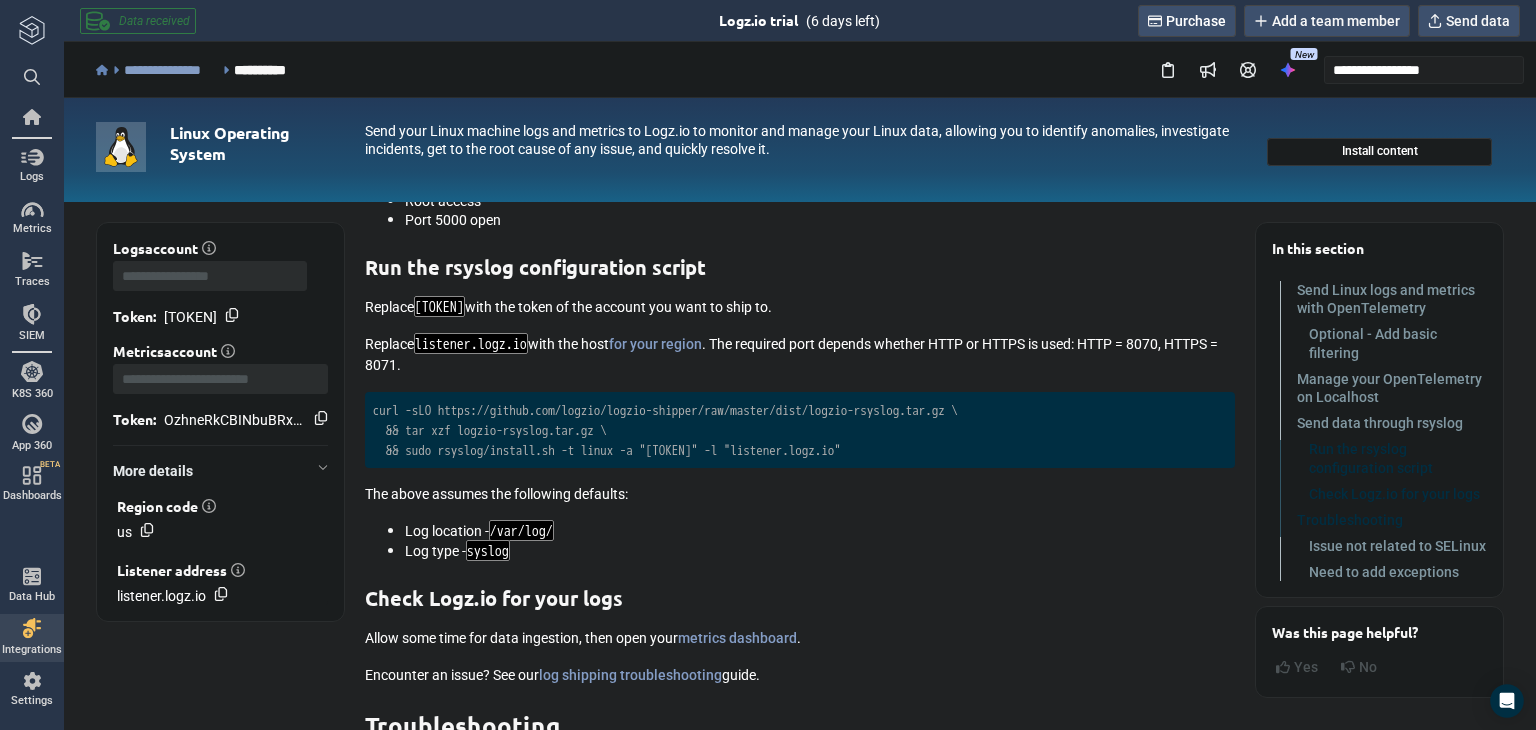 scroll, scrollTop: 4019, scrollLeft: 0, axis: vertical 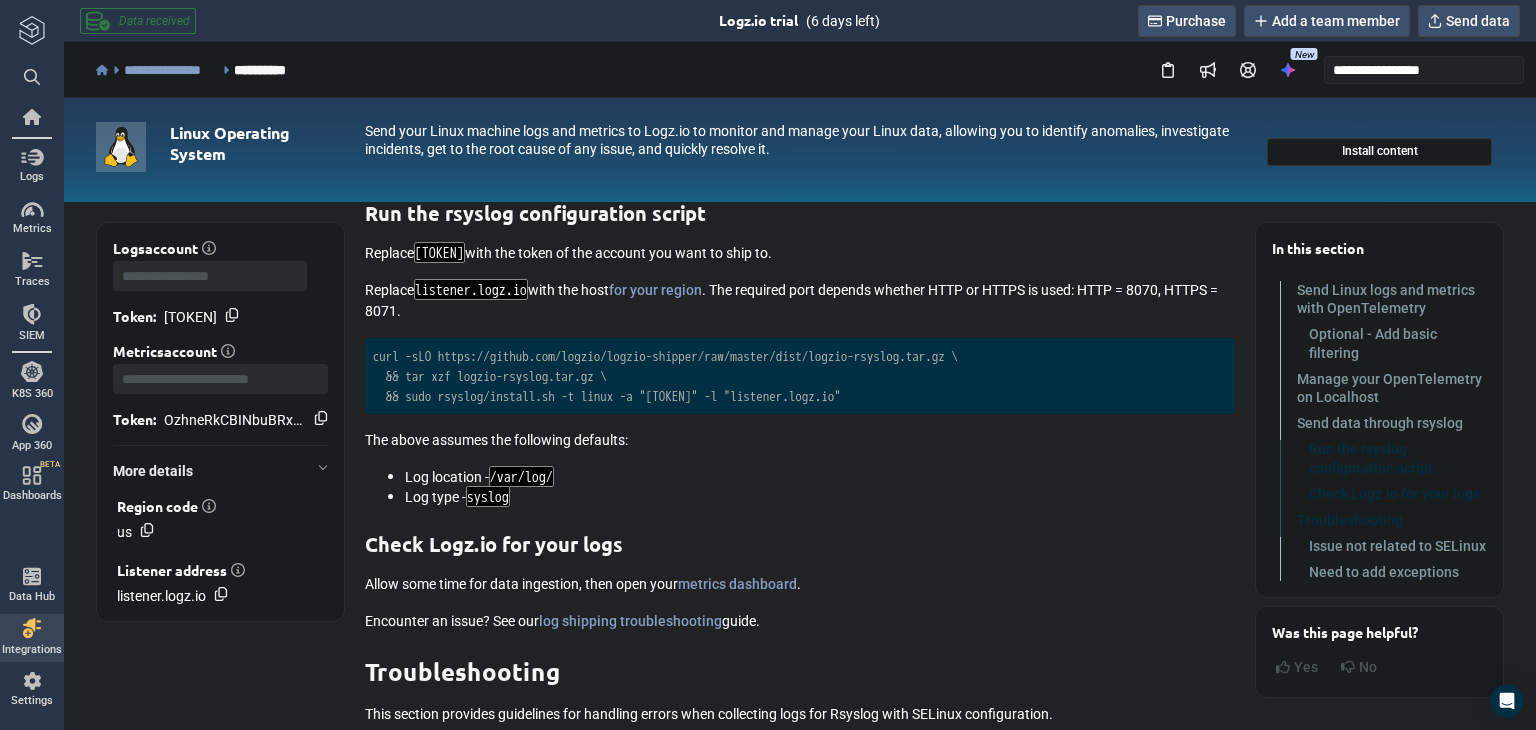 click on "curl -sLO https://github.com/logzio/logzio-shipper/raw/master/dist/logzio-rsyslog.tar.gz \
&& tar xzf logzio-rsyslog.tar.gz \
&& sudo rsyslog/install.sh -t linux -a "[TOKEN]" -l "listener.logz.io"" at bounding box center (800, 376) 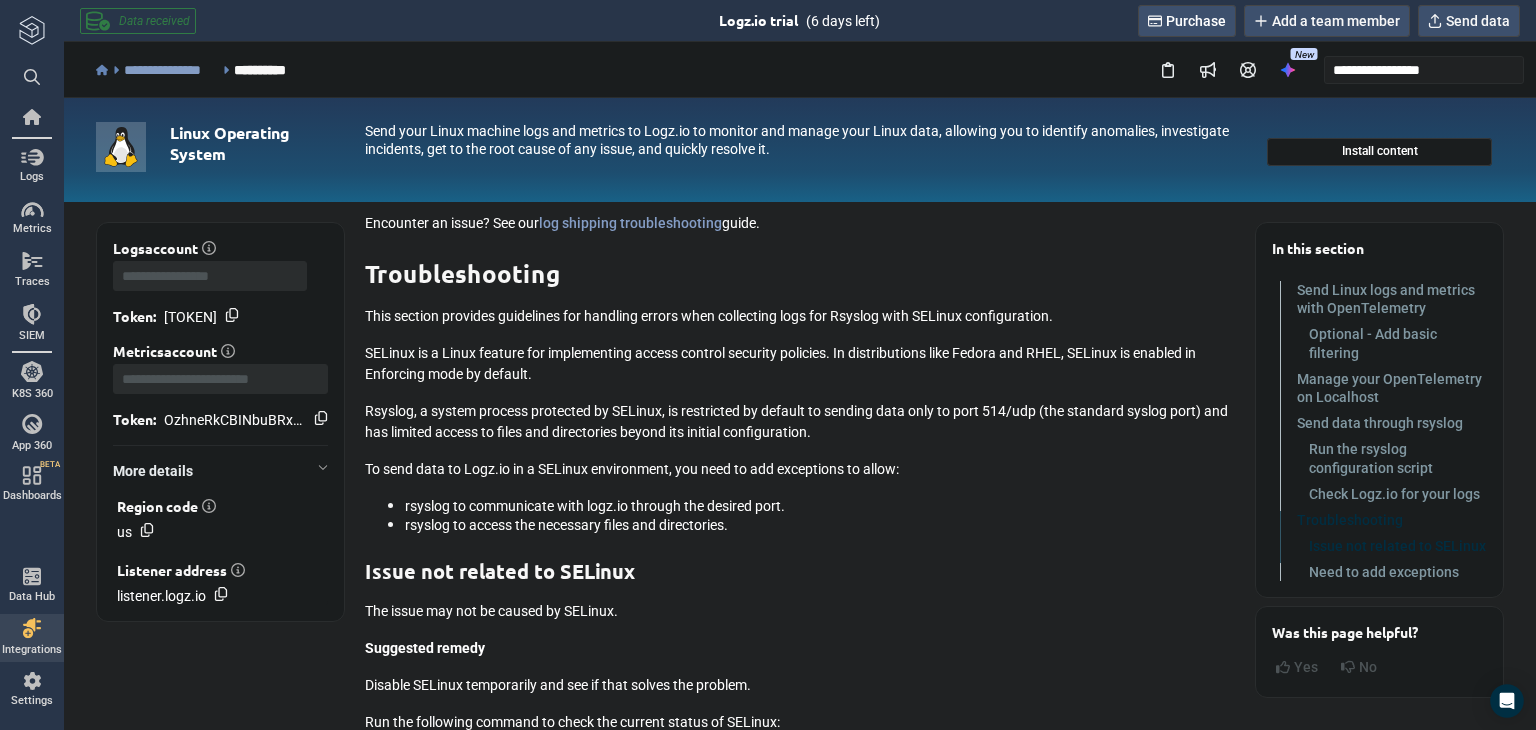 scroll, scrollTop: 4419, scrollLeft: 0, axis: vertical 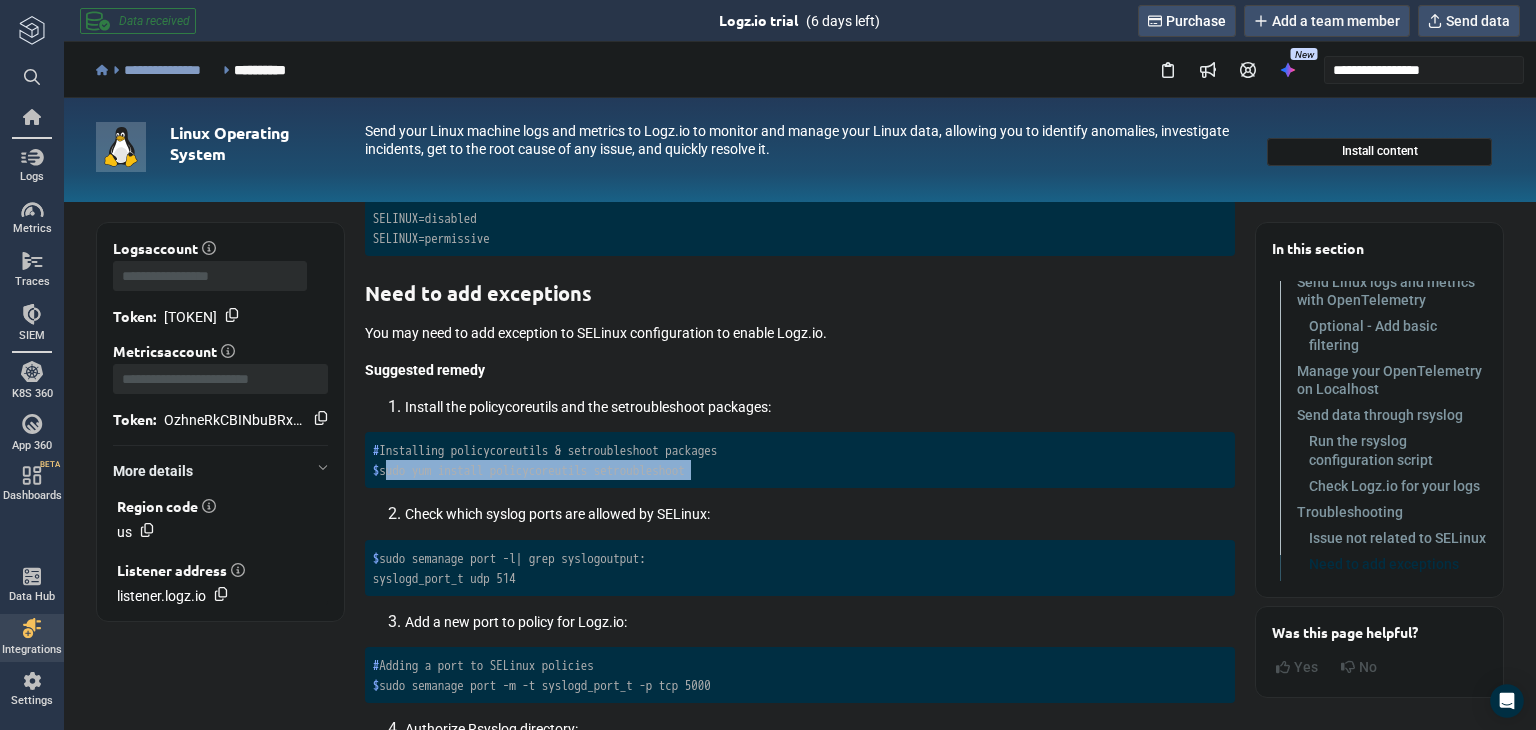 drag, startPoint x: 629, startPoint y: 477, endPoint x: 383, endPoint y: 483, distance: 246.07317 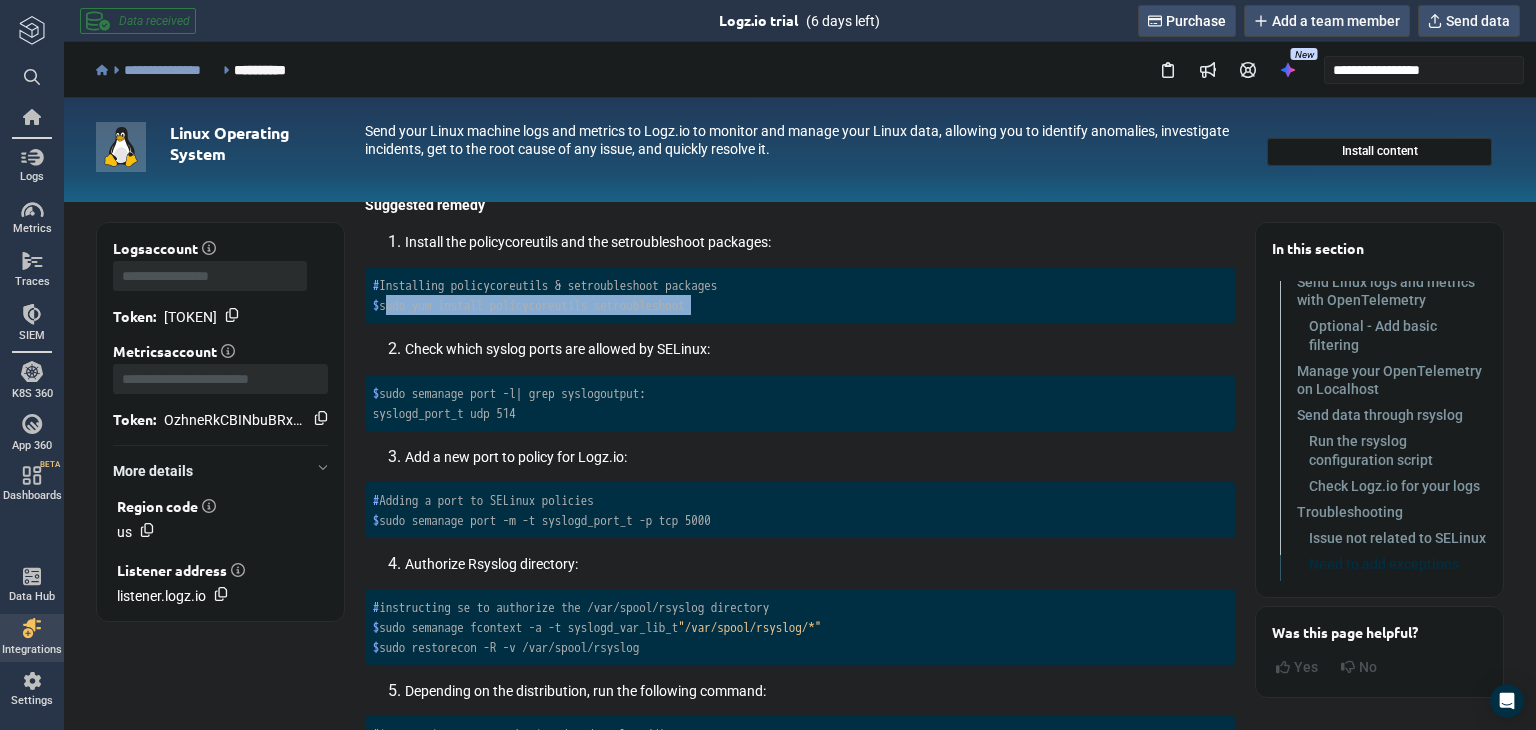 scroll, scrollTop: 5719, scrollLeft: 0, axis: vertical 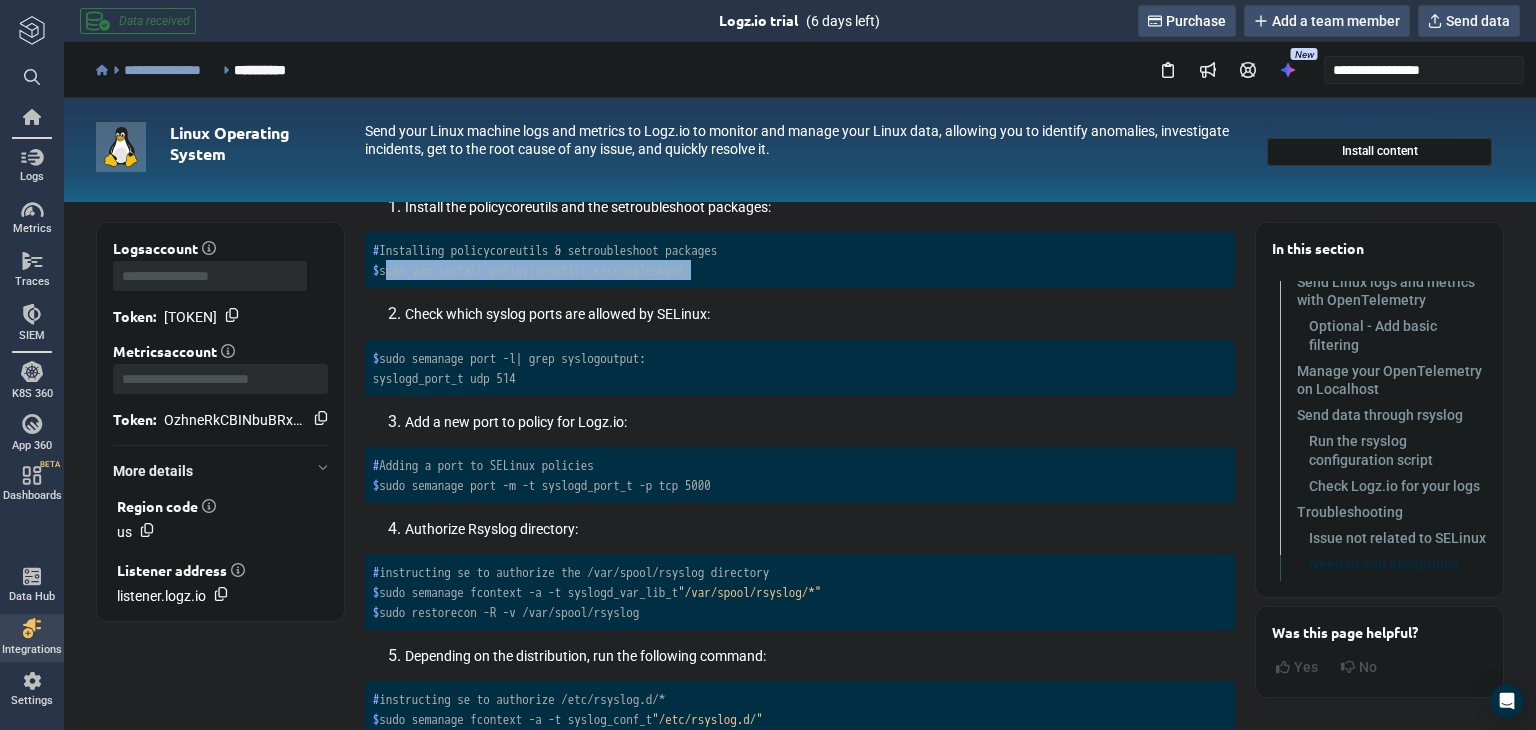 drag, startPoint x: 643, startPoint y: 356, endPoint x: 387, endPoint y: 345, distance: 256.2362 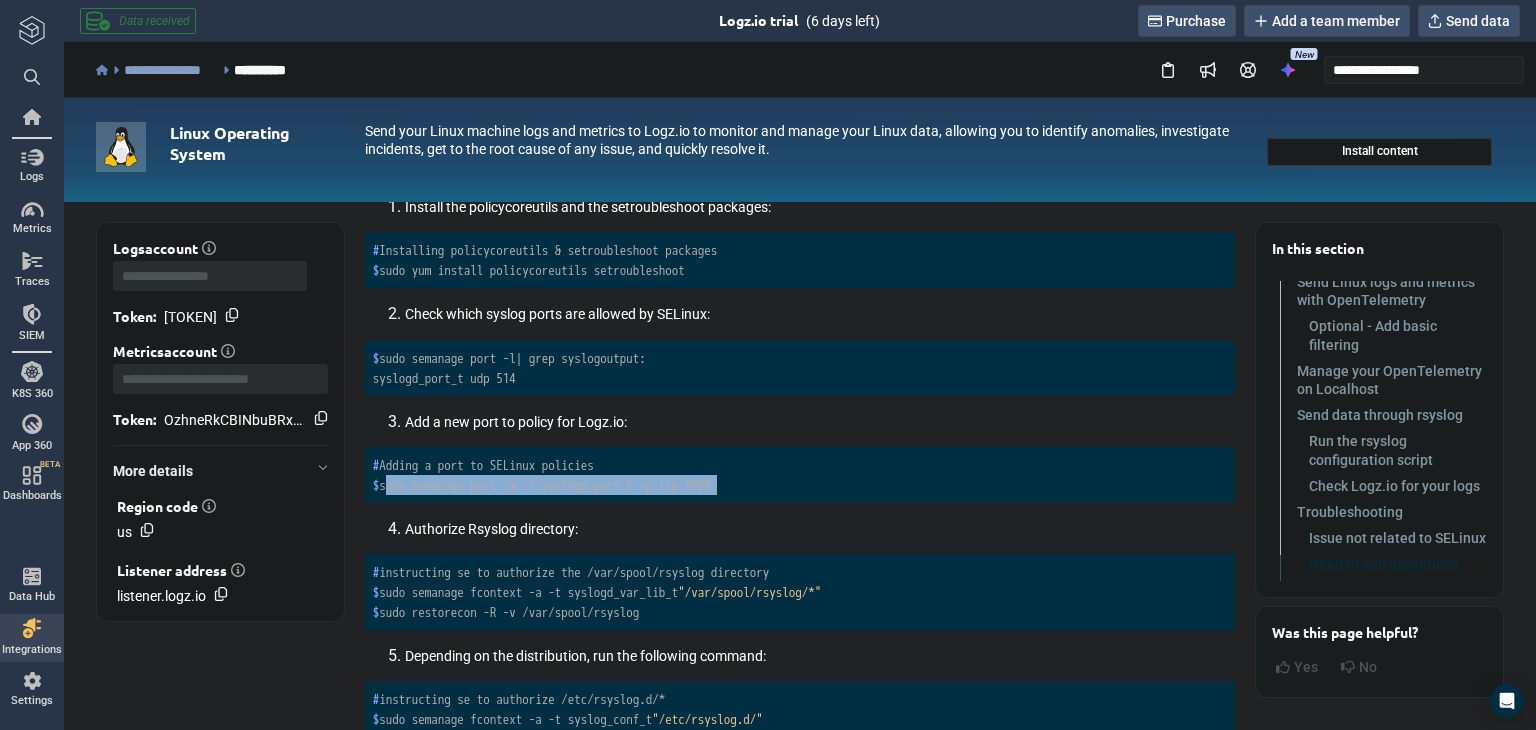 drag, startPoint x: 775, startPoint y: 522, endPoint x: 387, endPoint y: 531, distance: 388.10437 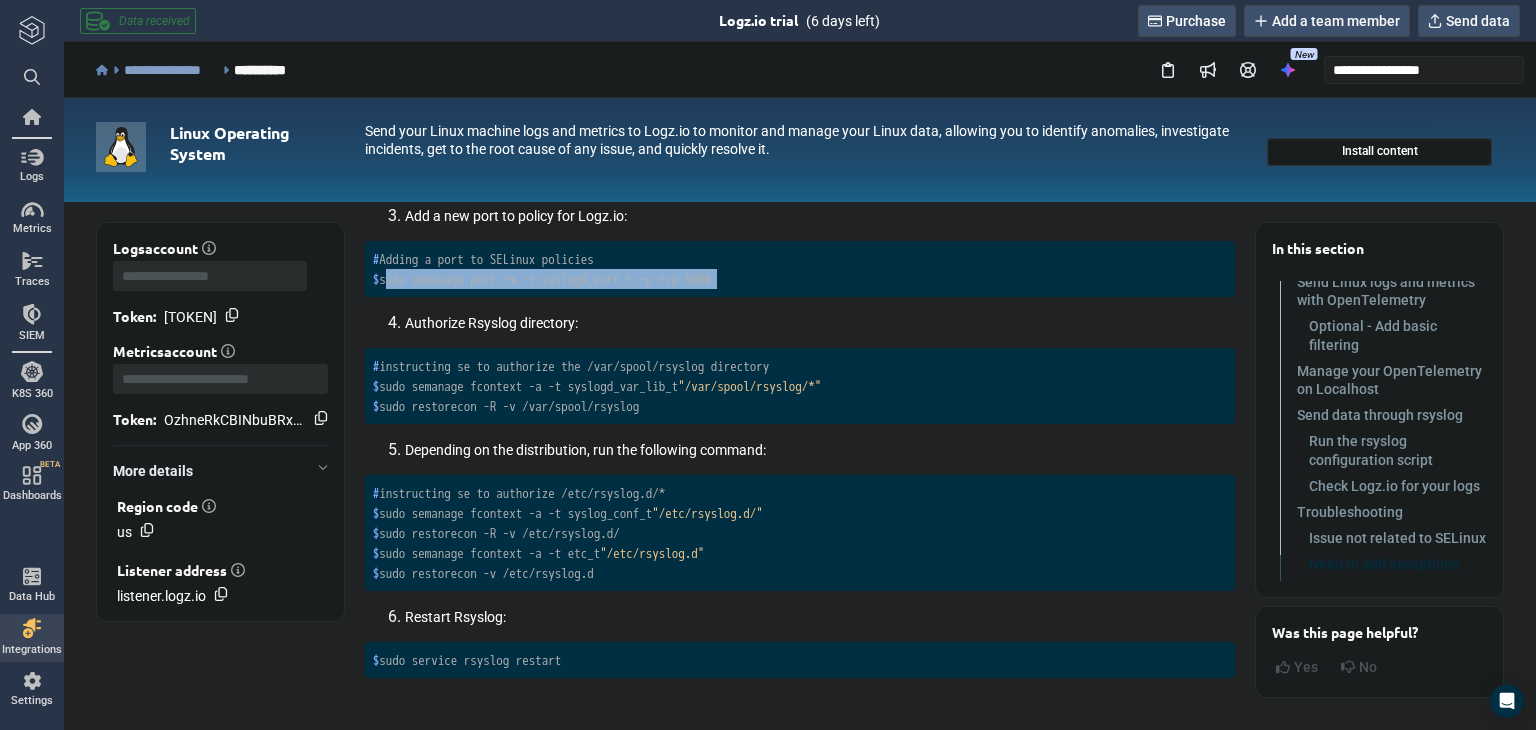 scroll, scrollTop: 6013, scrollLeft: 0, axis: vertical 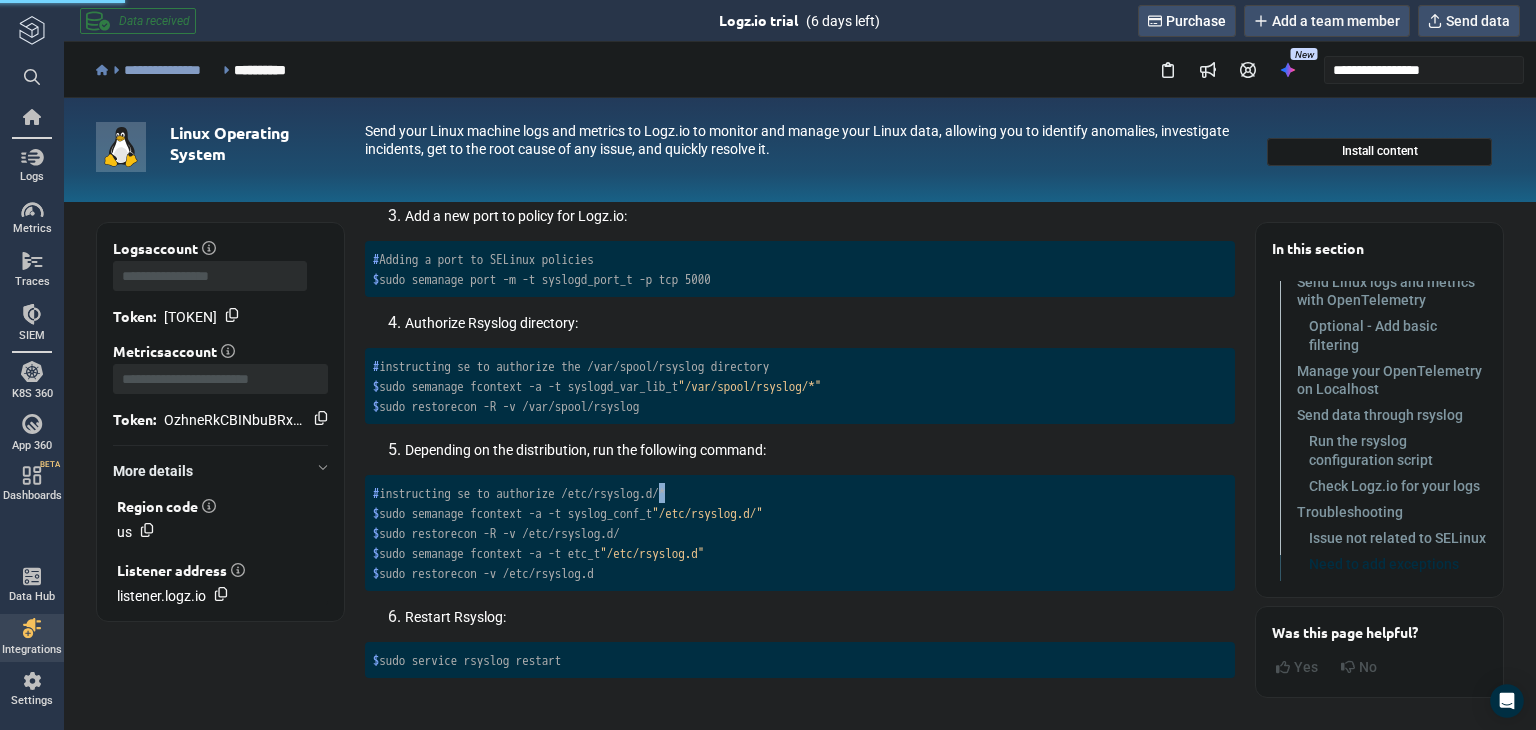 click on "instructing se to authorize /etc/rsyslog.d/*" at bounding box center [522, 493] 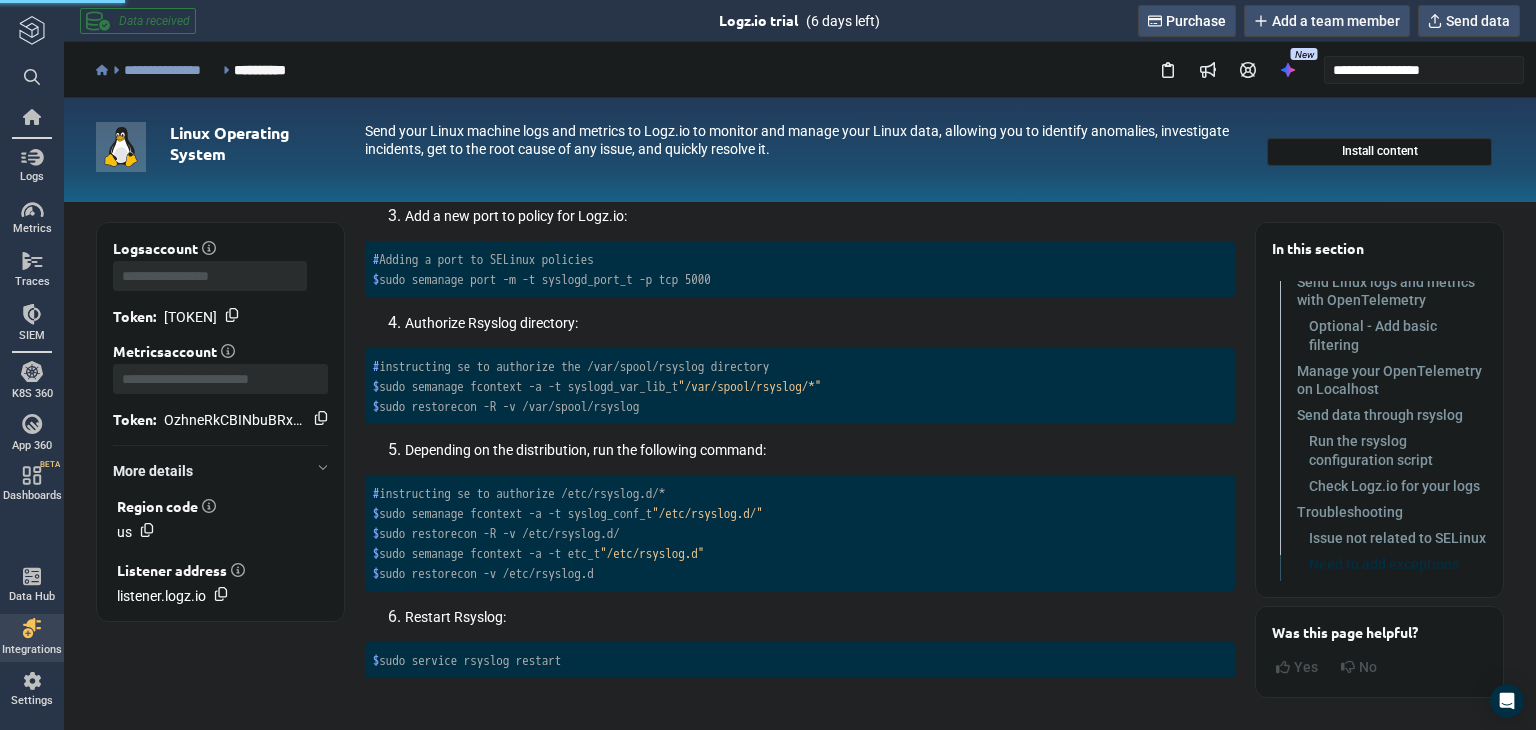 click on "sudo semanage fcontext -a -t syslog_conf_t  "/etc/rsyslog.d/"" at bounding box center [571, 513] 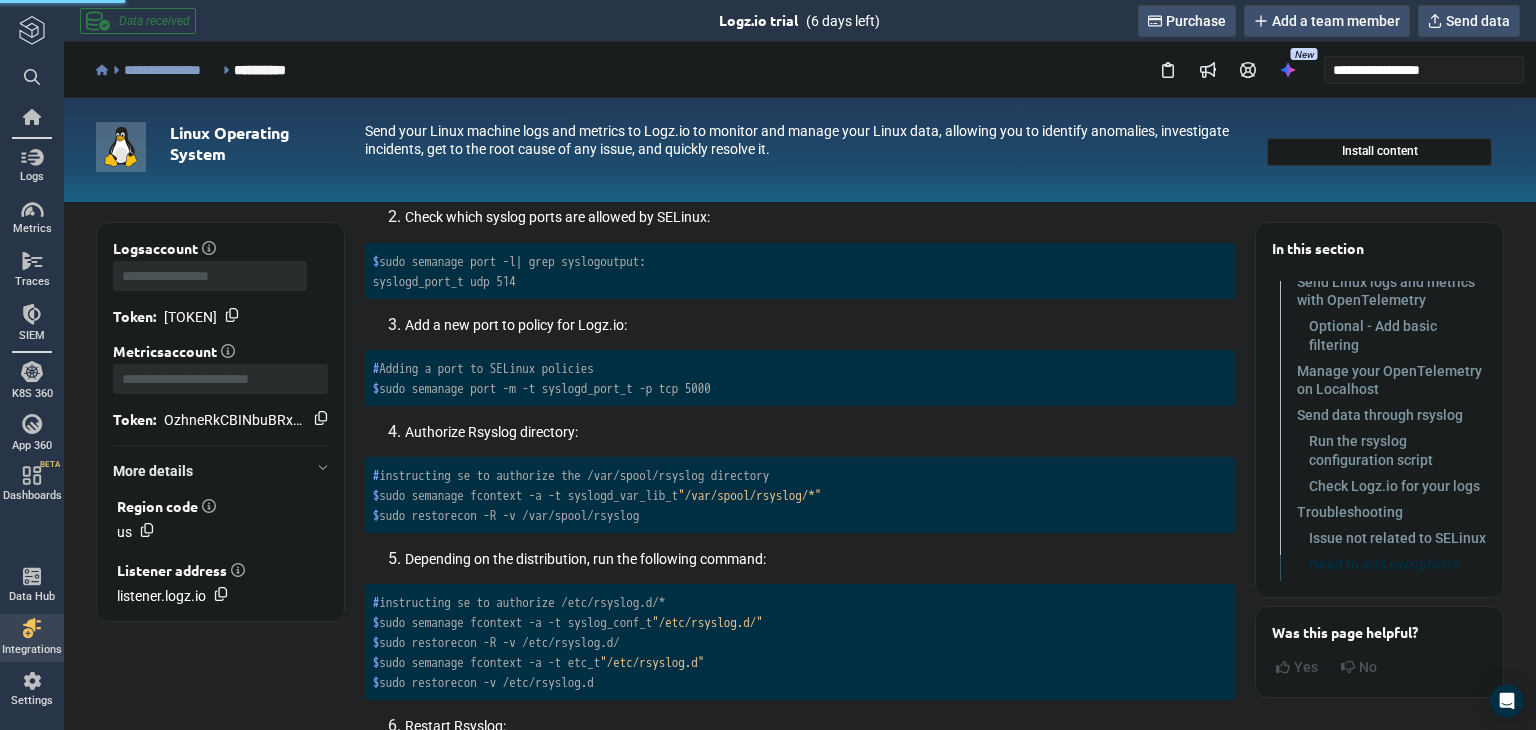 scroll, scrollTop: 5813, scrollLeft: 0, axis: vertical 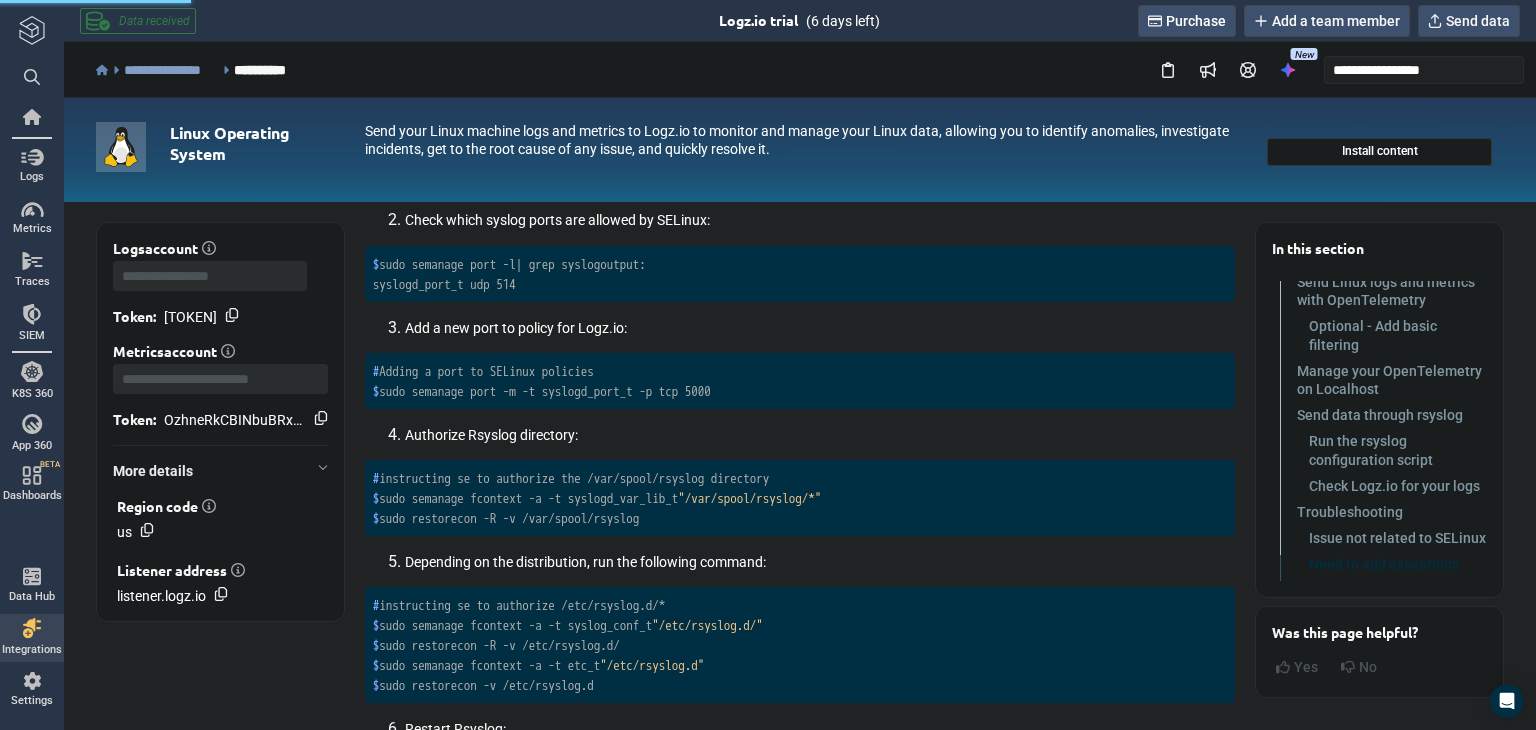 drag, startPoint x: 816, startPoint y: 510, endPoint x: 436, endPoint y: 505, distance: 380.0329 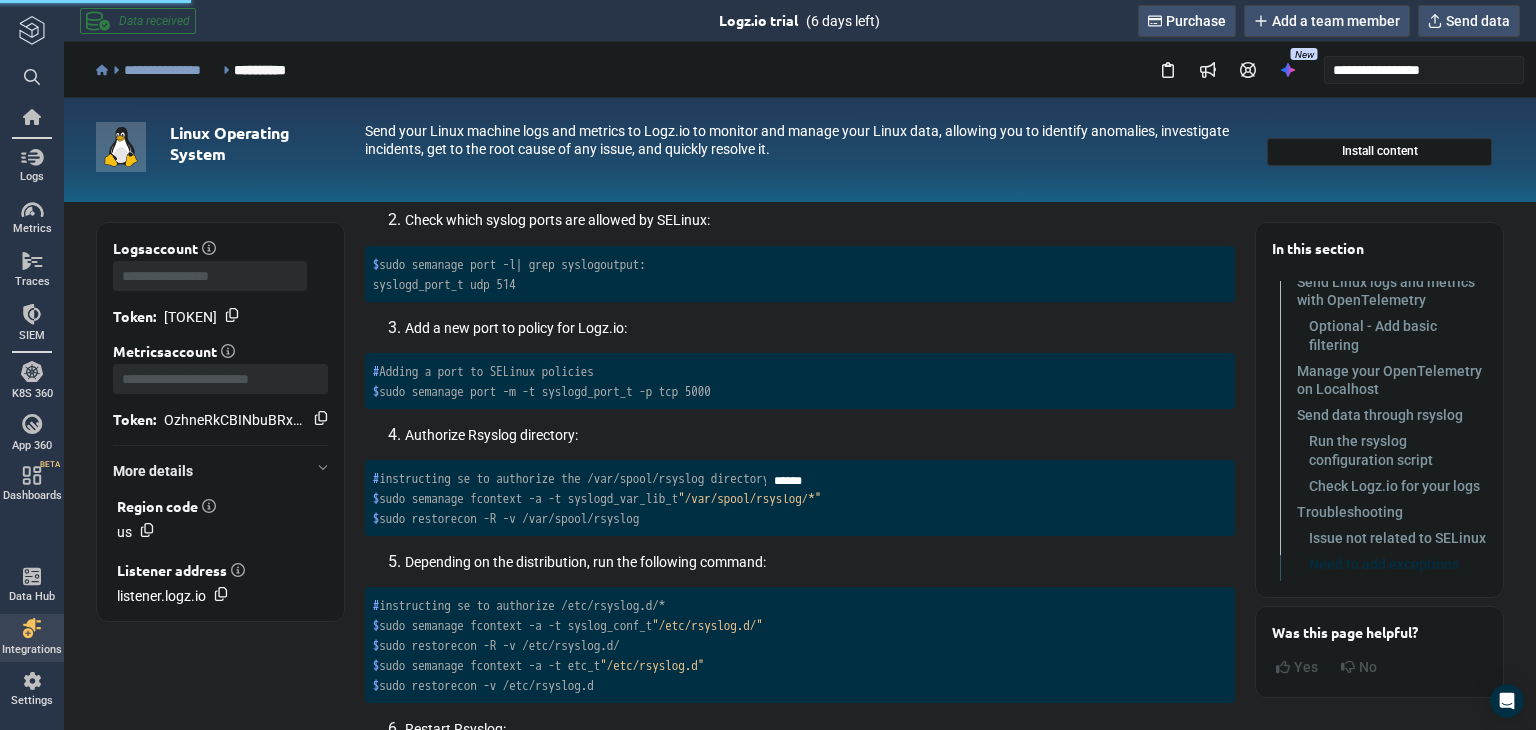 click on "instructing se to authorize the /var/spool/rsyslog directory" at bounding box center (574, 478) 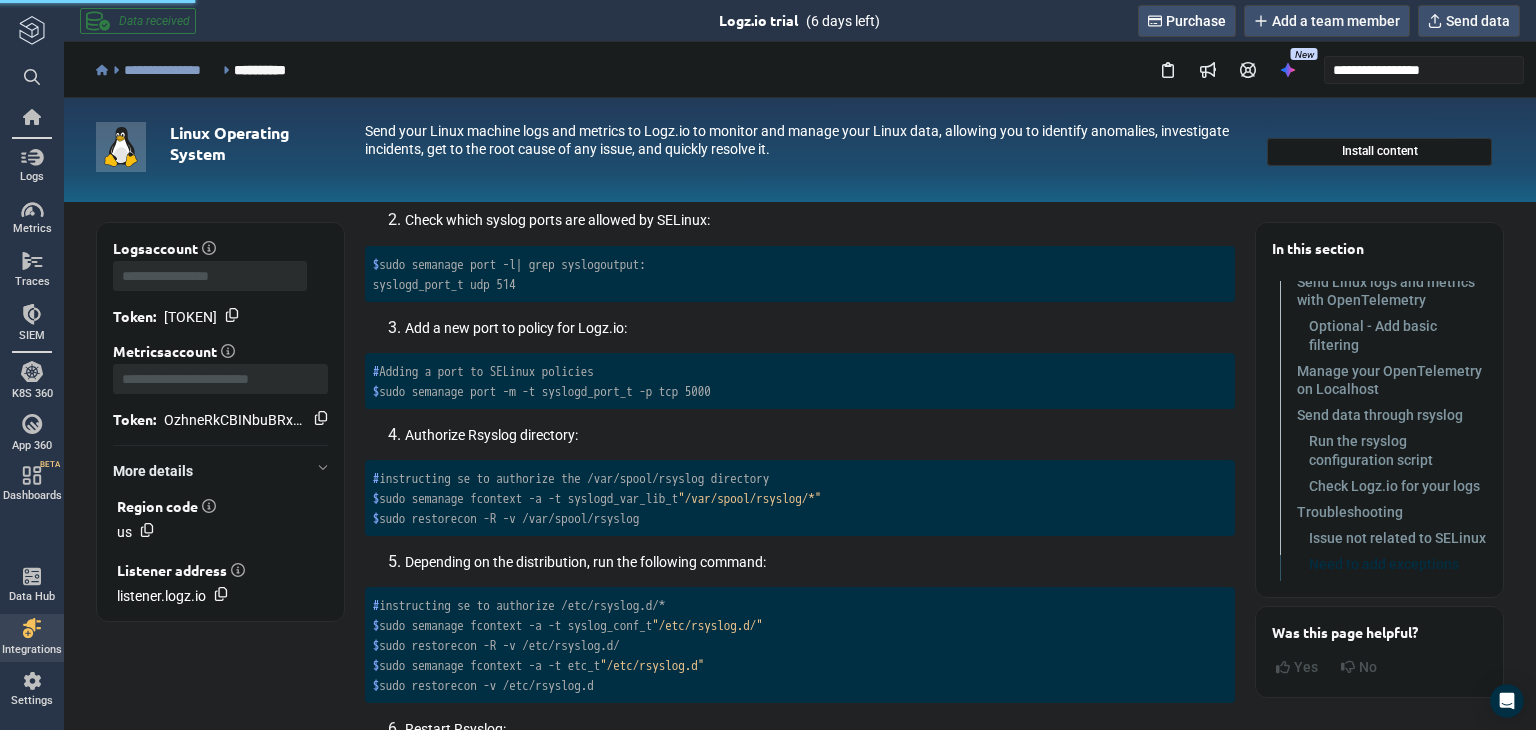 click on "sudo semanage fcontext -a -t syslogd_var_lib_t  "/var/spool/rsyslog/*"" at bounding box center [600, 498] 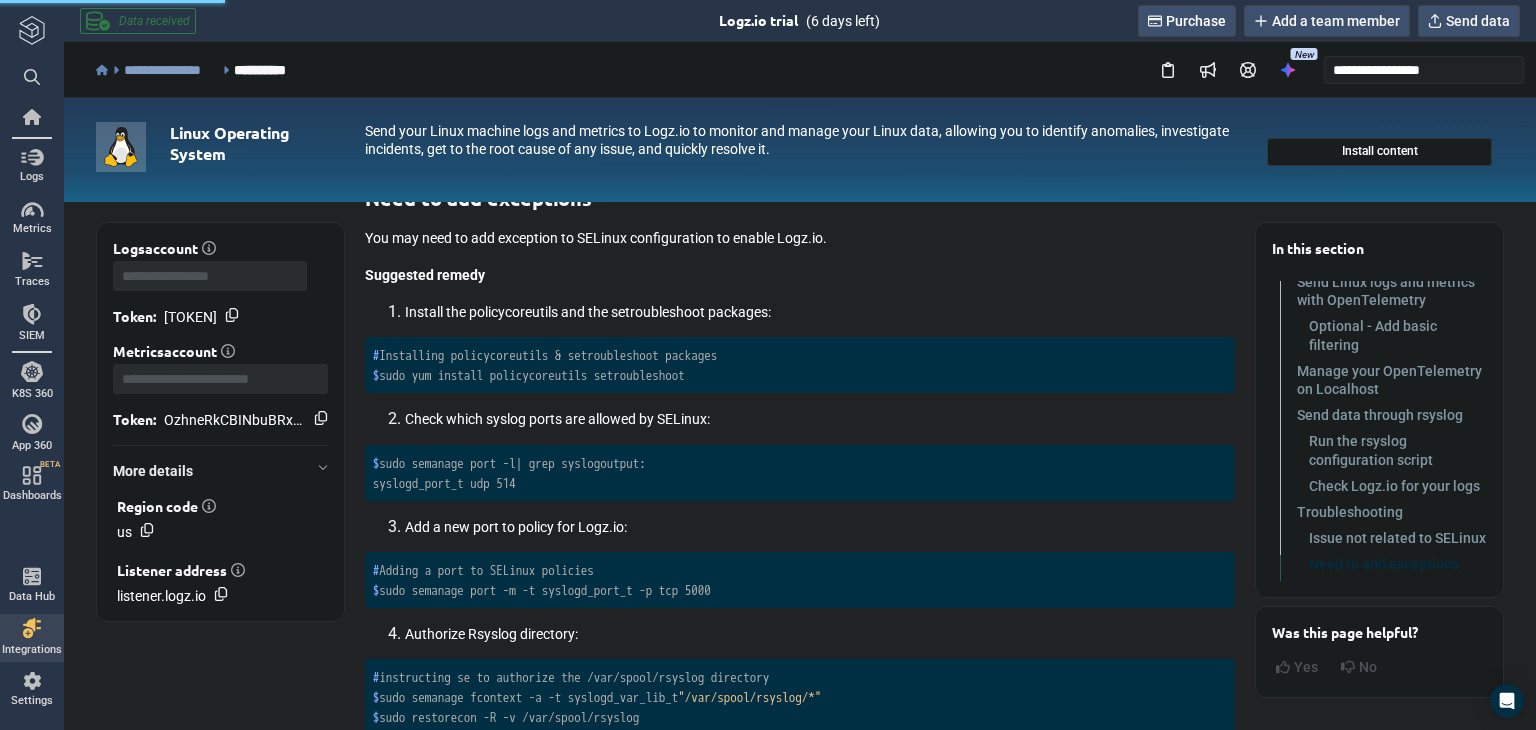 scroll, scrollTop: 5613, scrollLeft: 0, axis: vertical 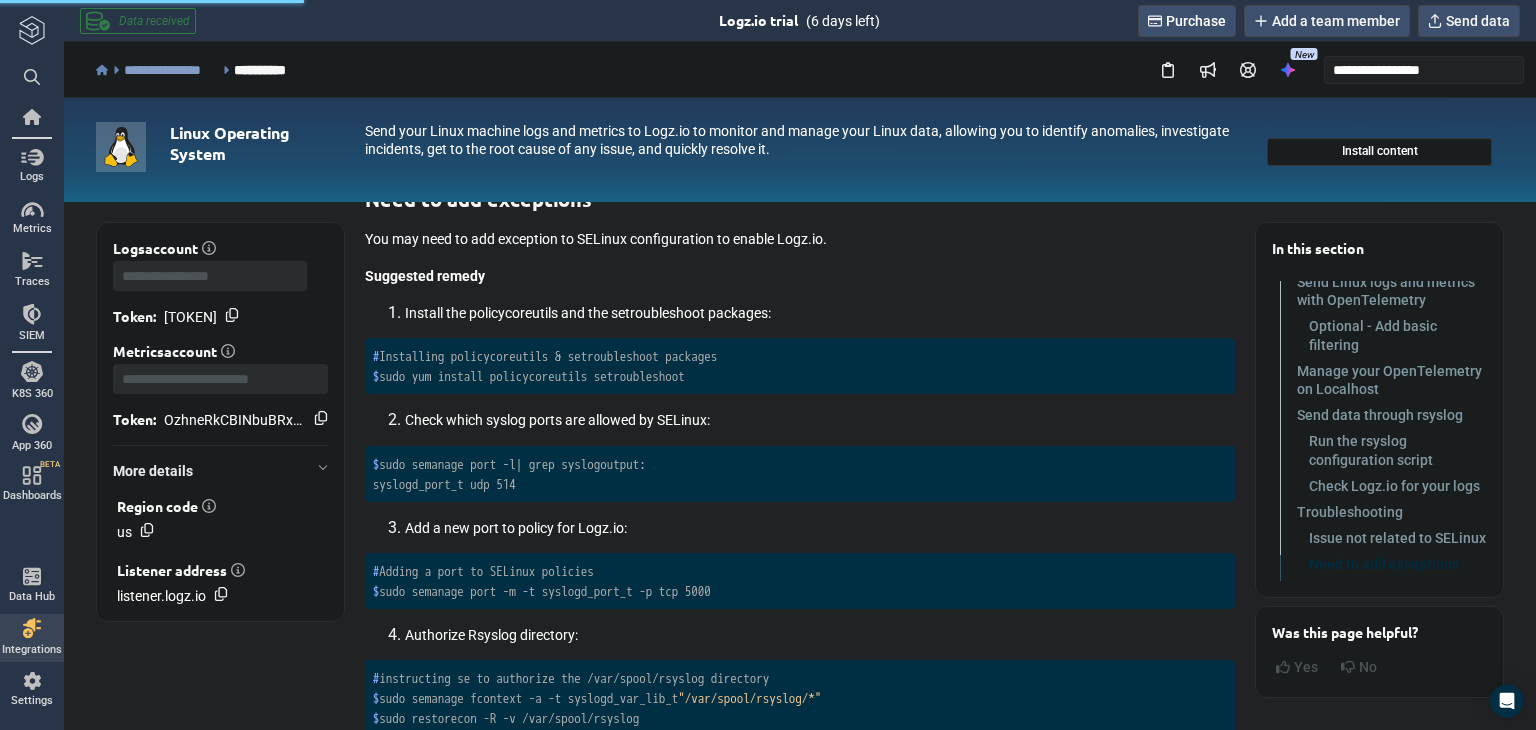 drag, startPoint x: 641, startPoint y: 465, endPoint x: 382, endPoint y: 462, distance: 259.01736 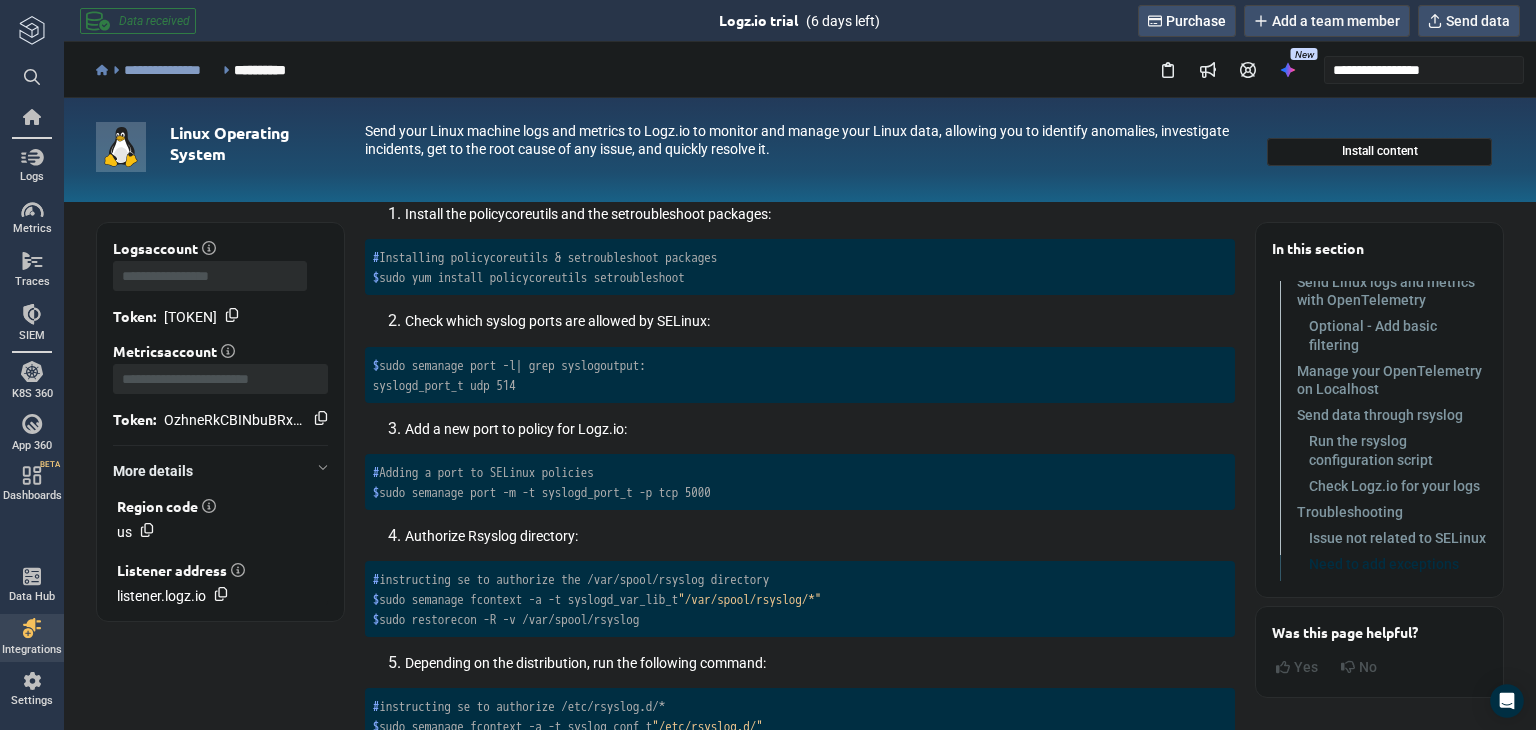scroll, scrollTop: 6013, scrollLeft: 0, axis: vertical 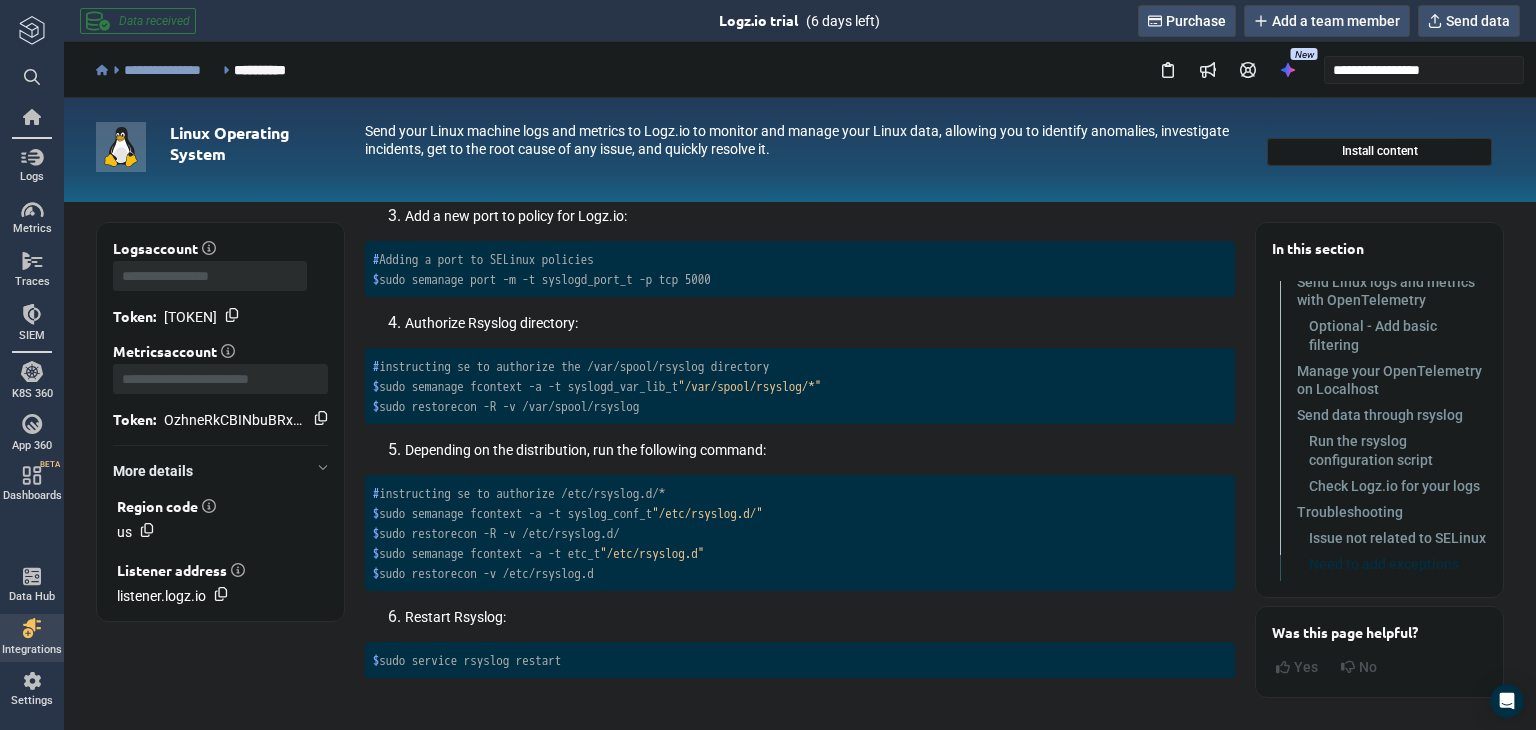 drag, startPoint x: 610, startPoint y: 660, endPoint x: 417, endPoint y: 666, distance: 193.09325 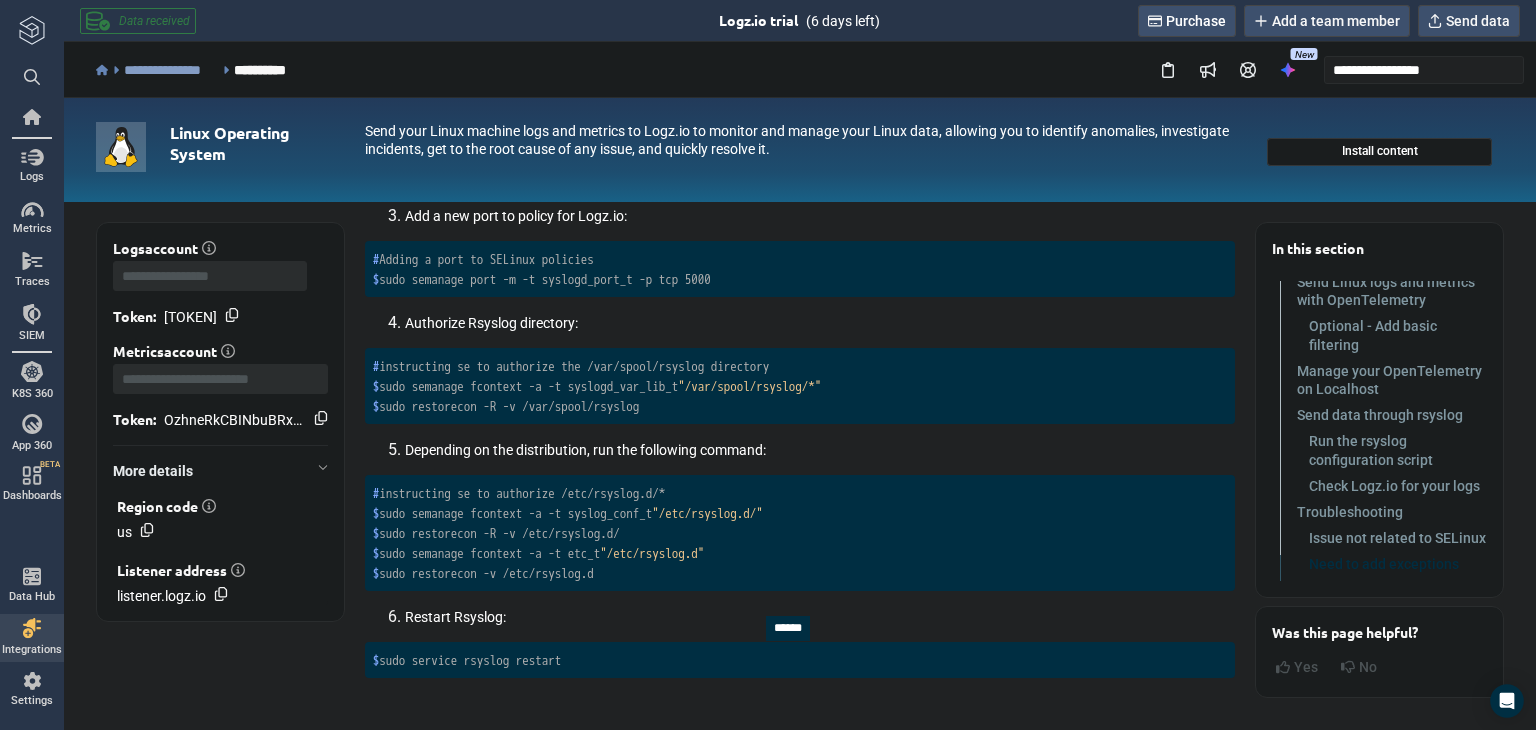 copy on "service rsyslog restart" 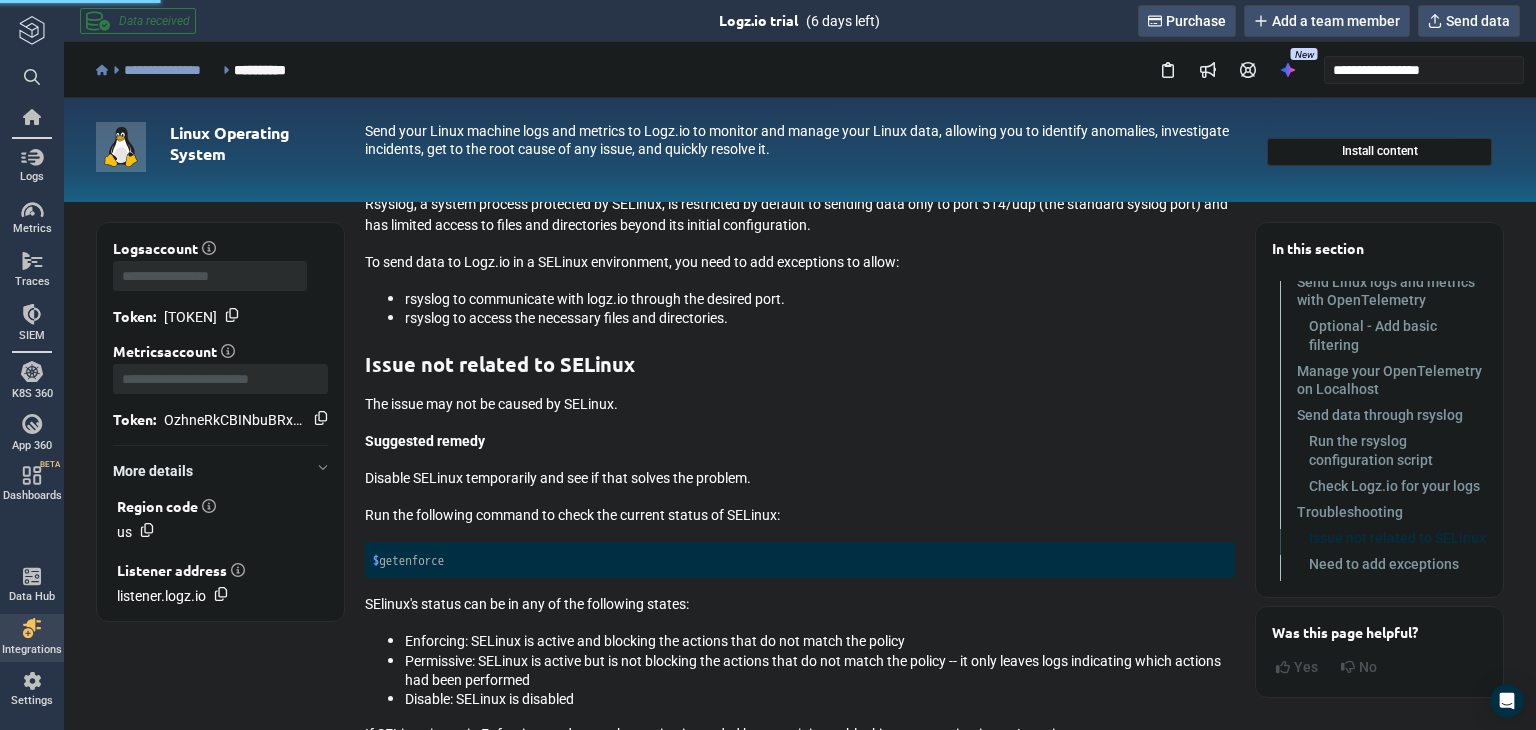 scroll, scrollTop: 4613, scrollLeft: 0, axis: vertical 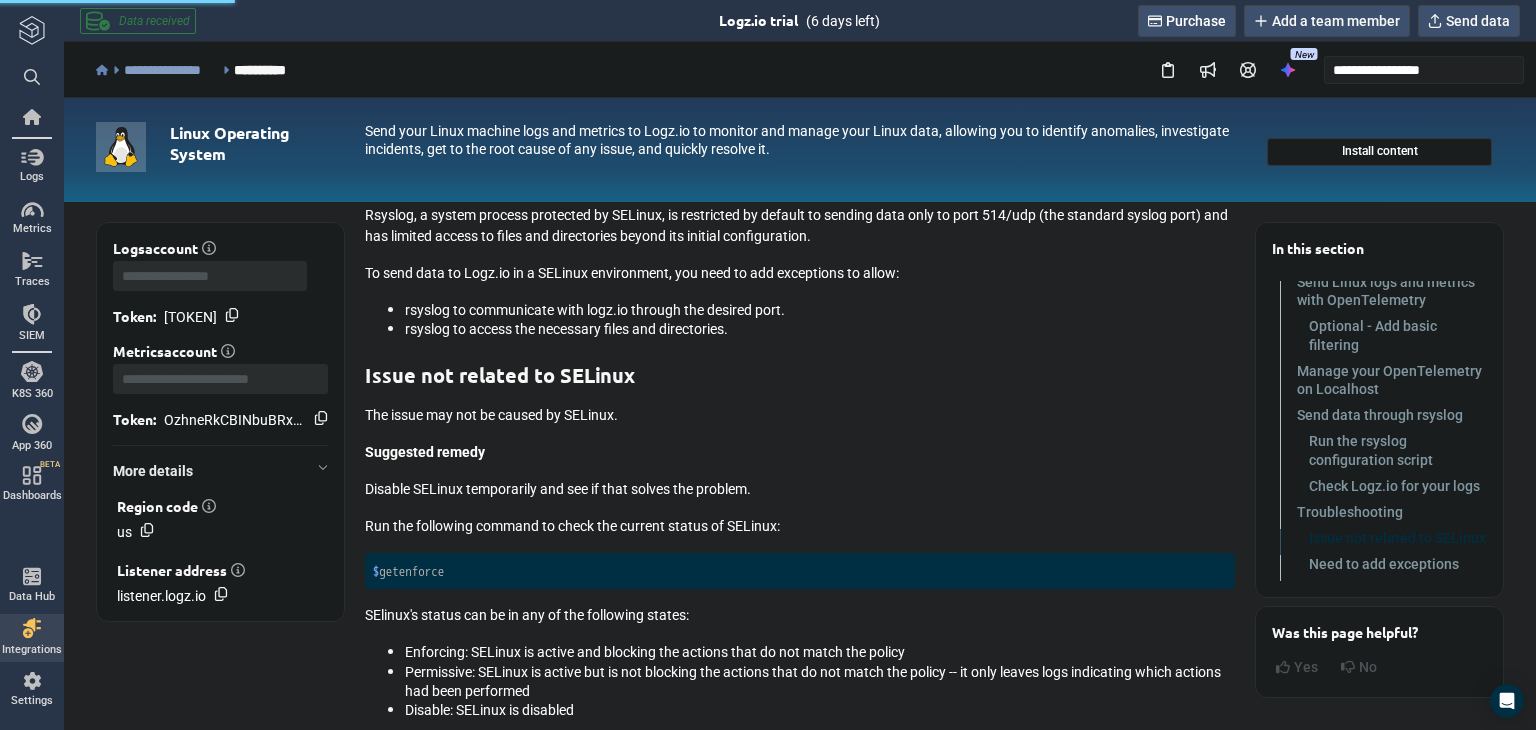 click 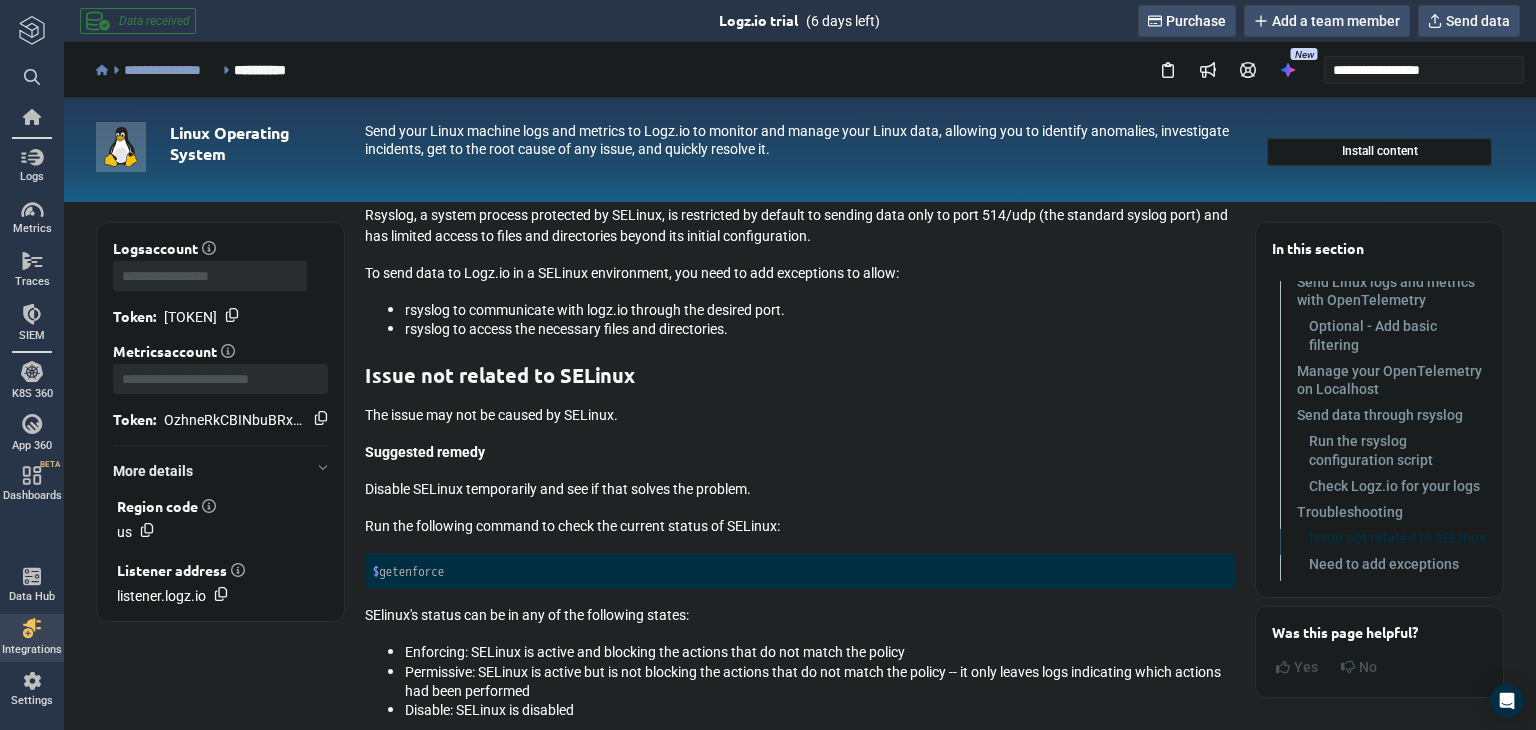 click 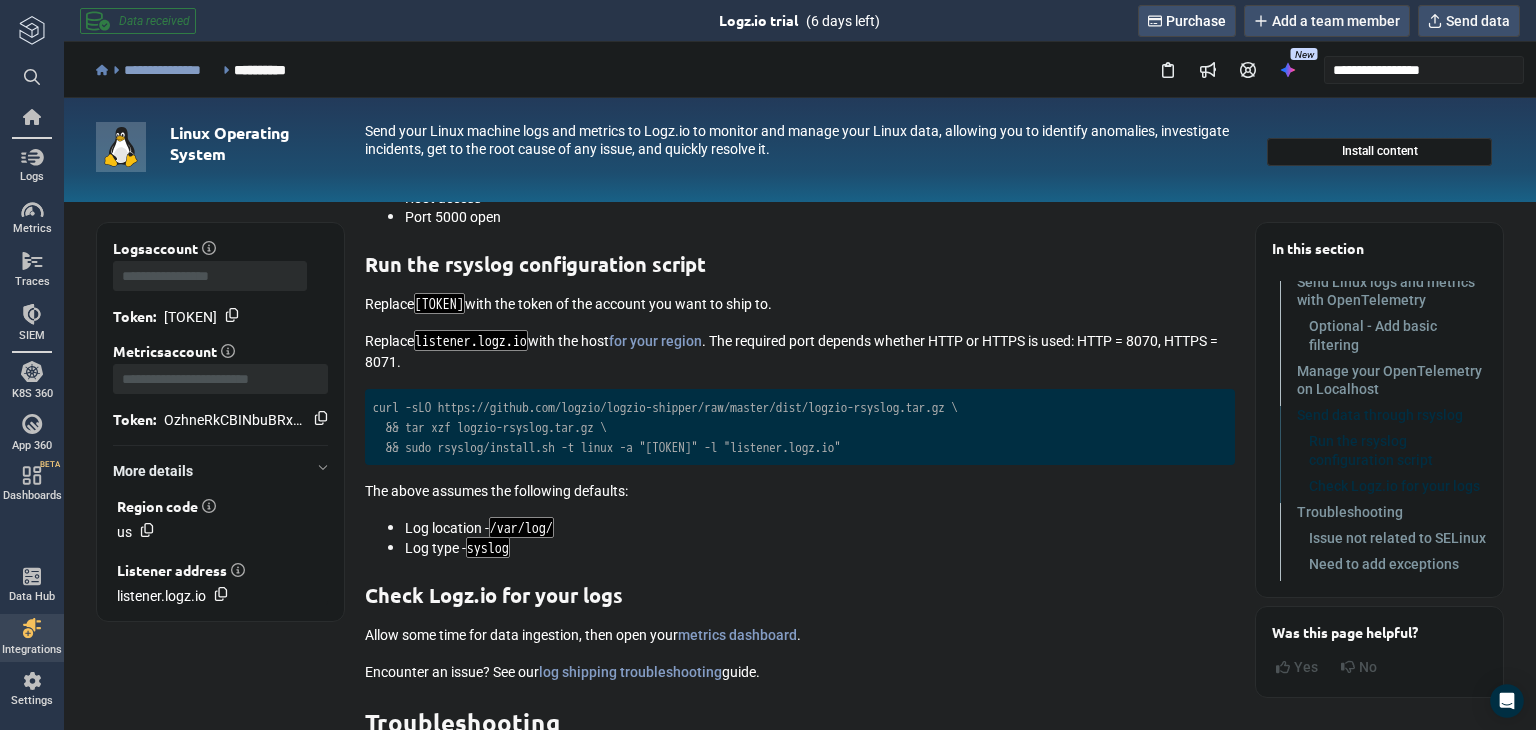 scroll, scrollTop: 3913, scrollLeft: 0, axis: vertical 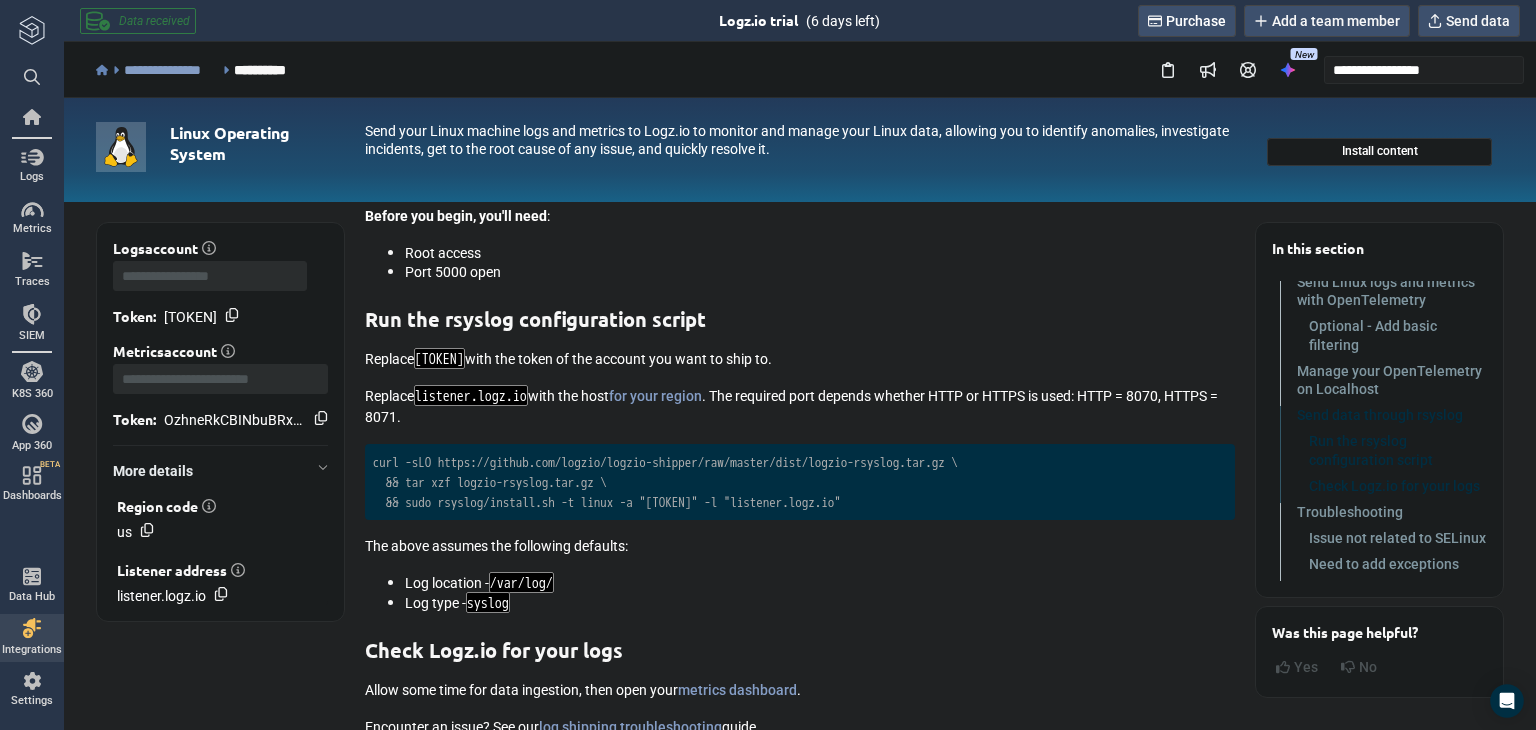 click on "Click to expand (NaN lines)" at bounding box center [800, 496] 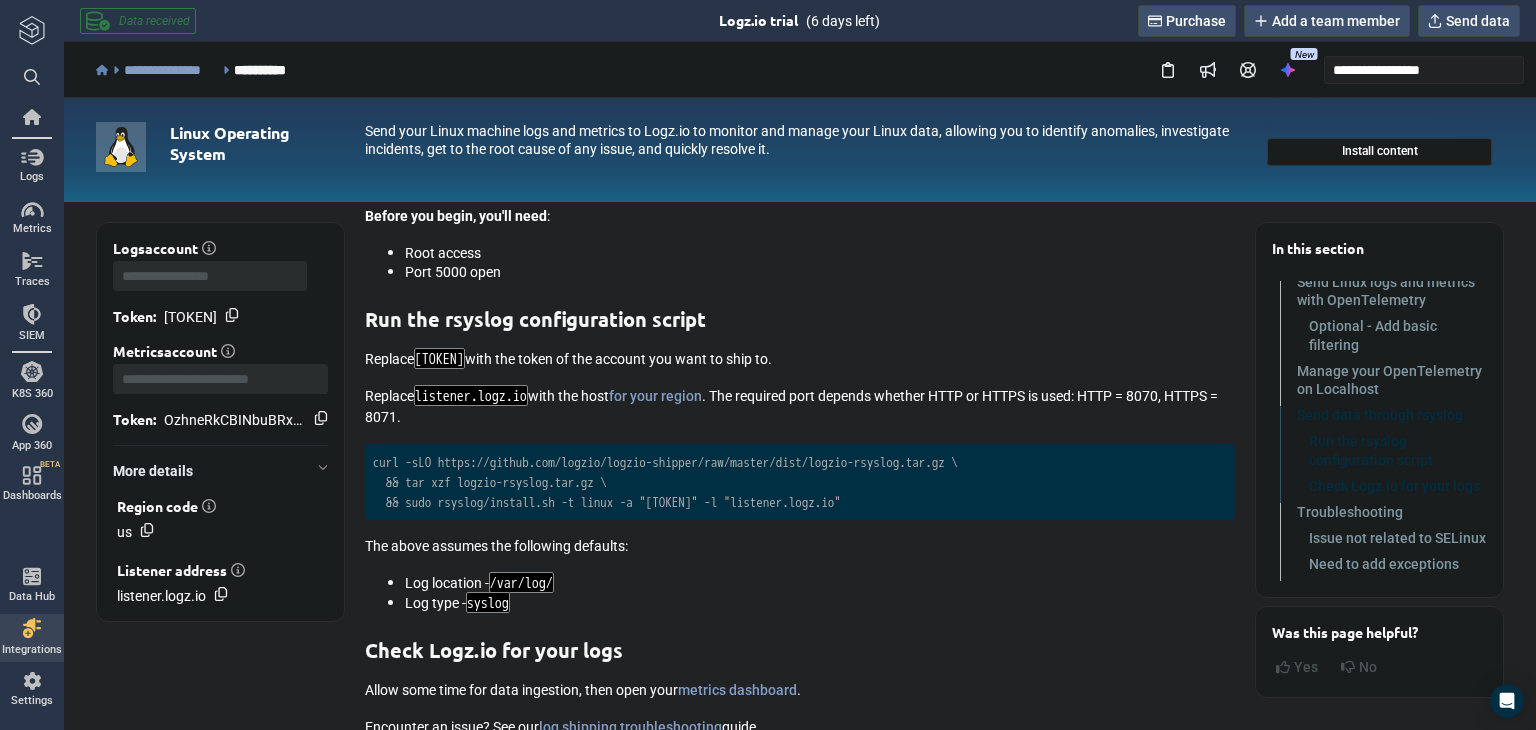click 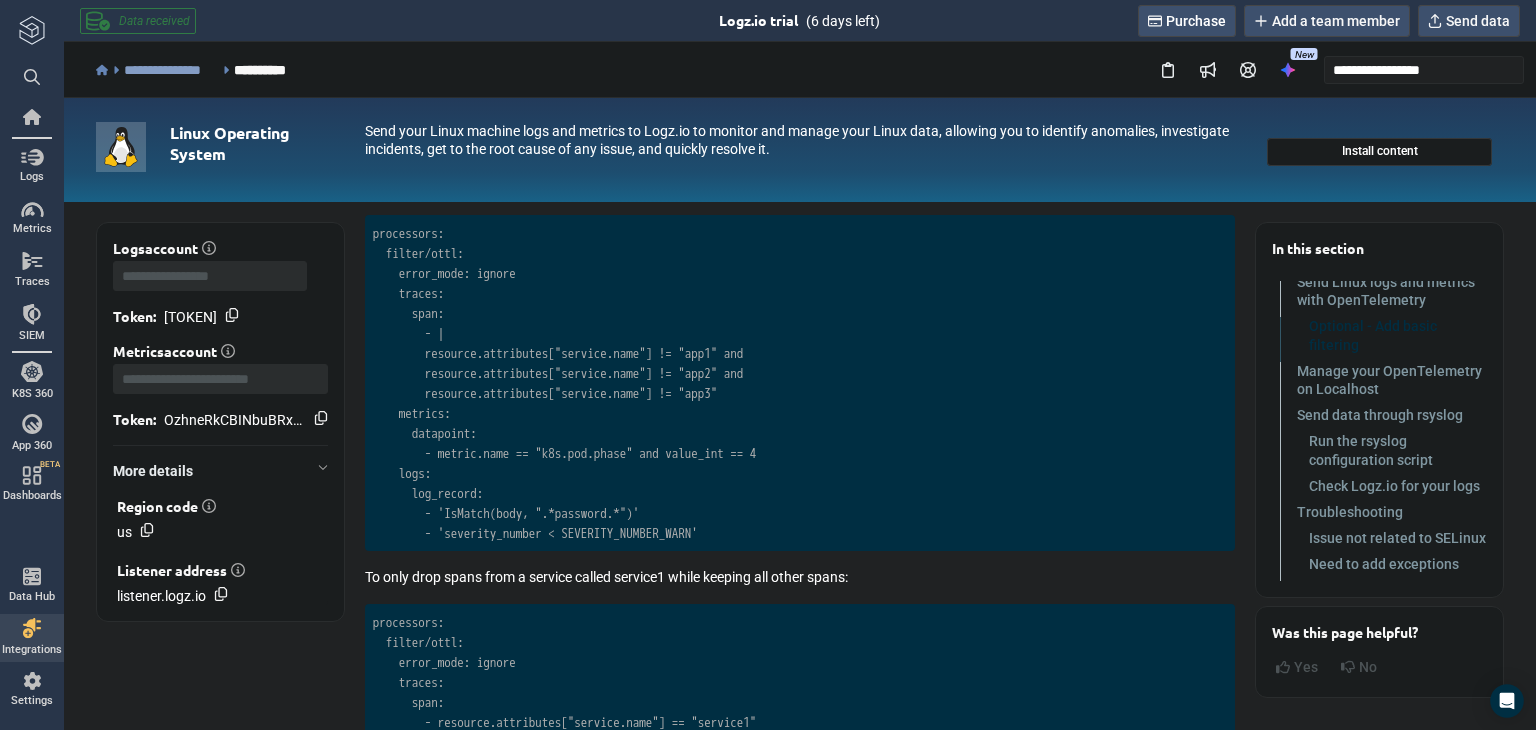 scroll, scrollTop: 2913, scrollLeft: 0, axis: vertical 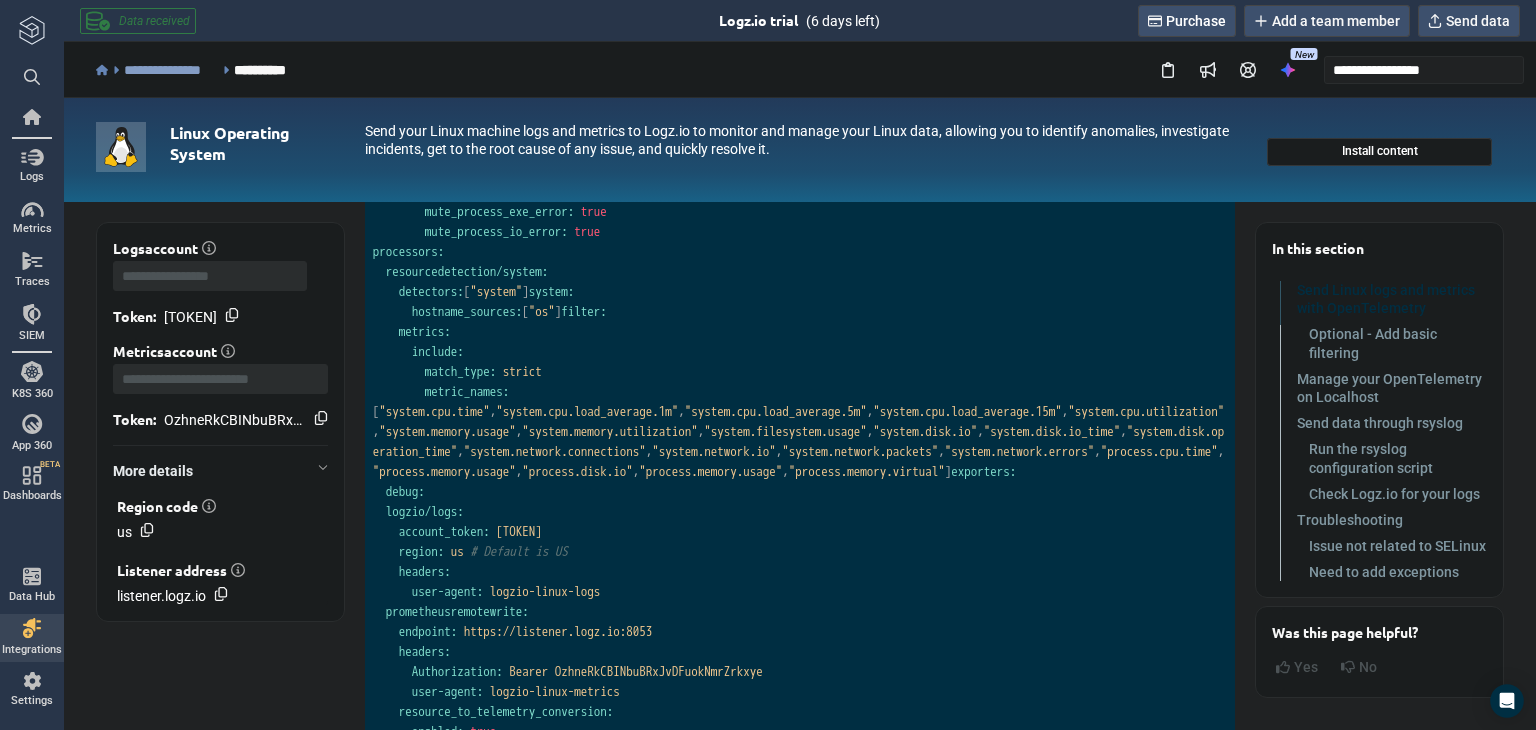 click 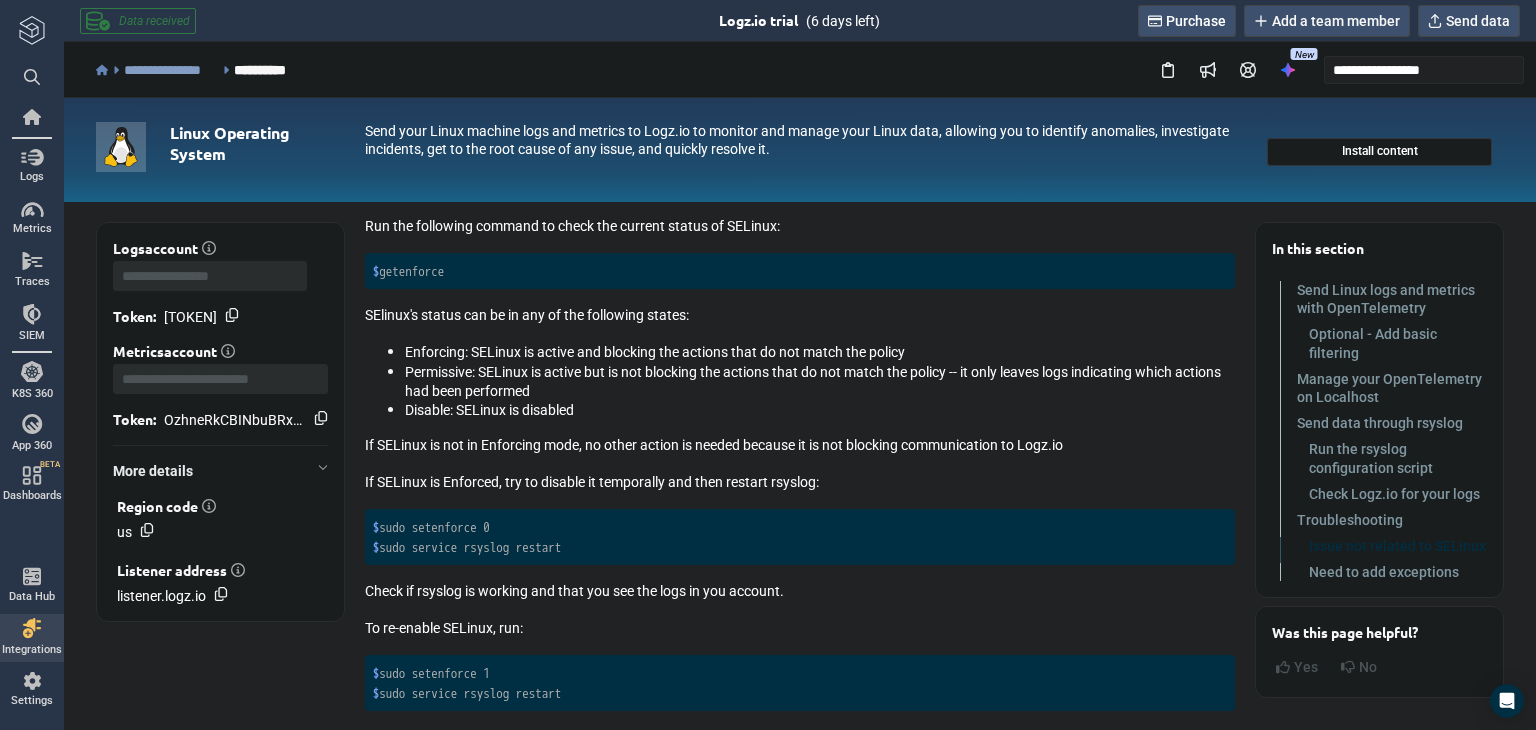 scroll, scrollTop: 5613, scrollLeft: 0, axis: vertical 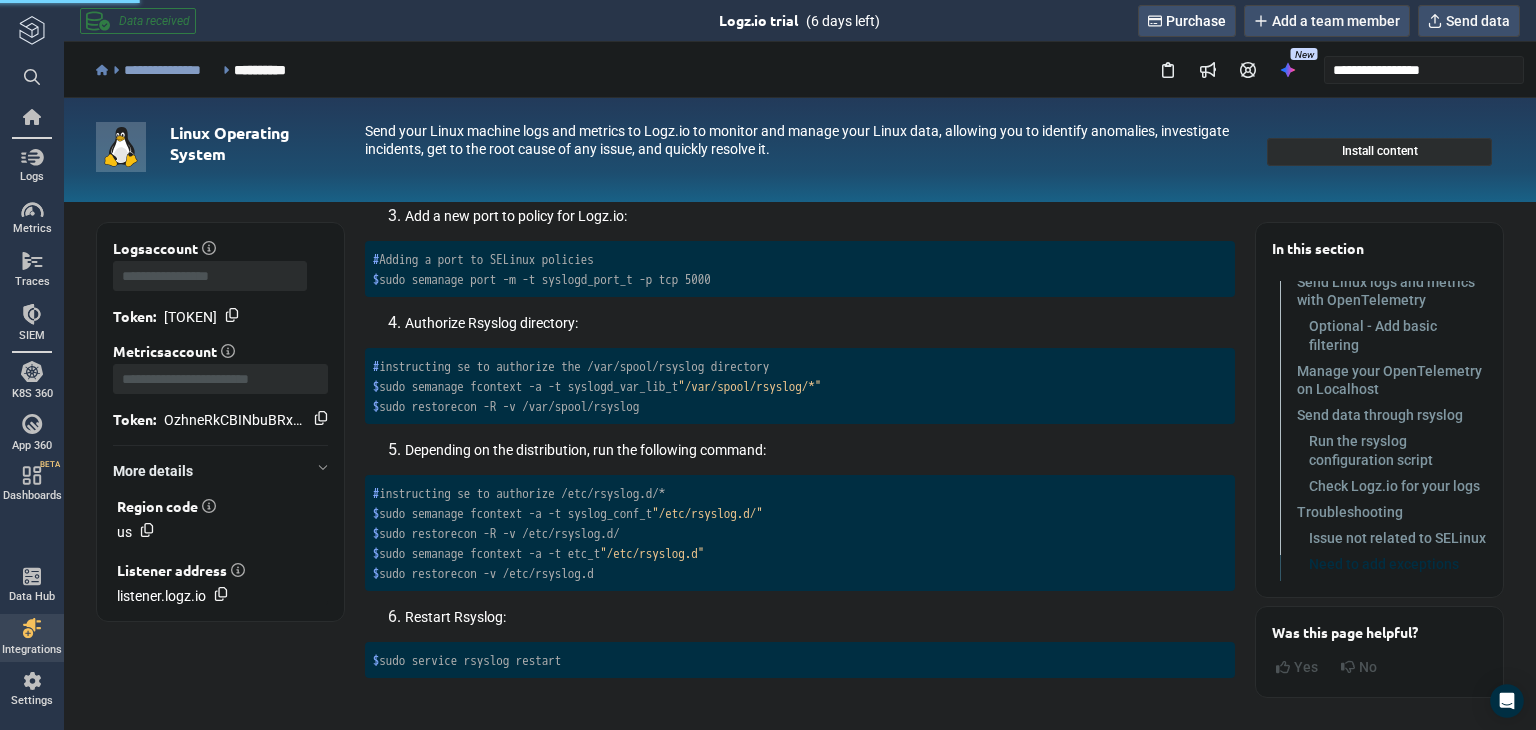 click on "Install content" at bounding box center (1379, 152) 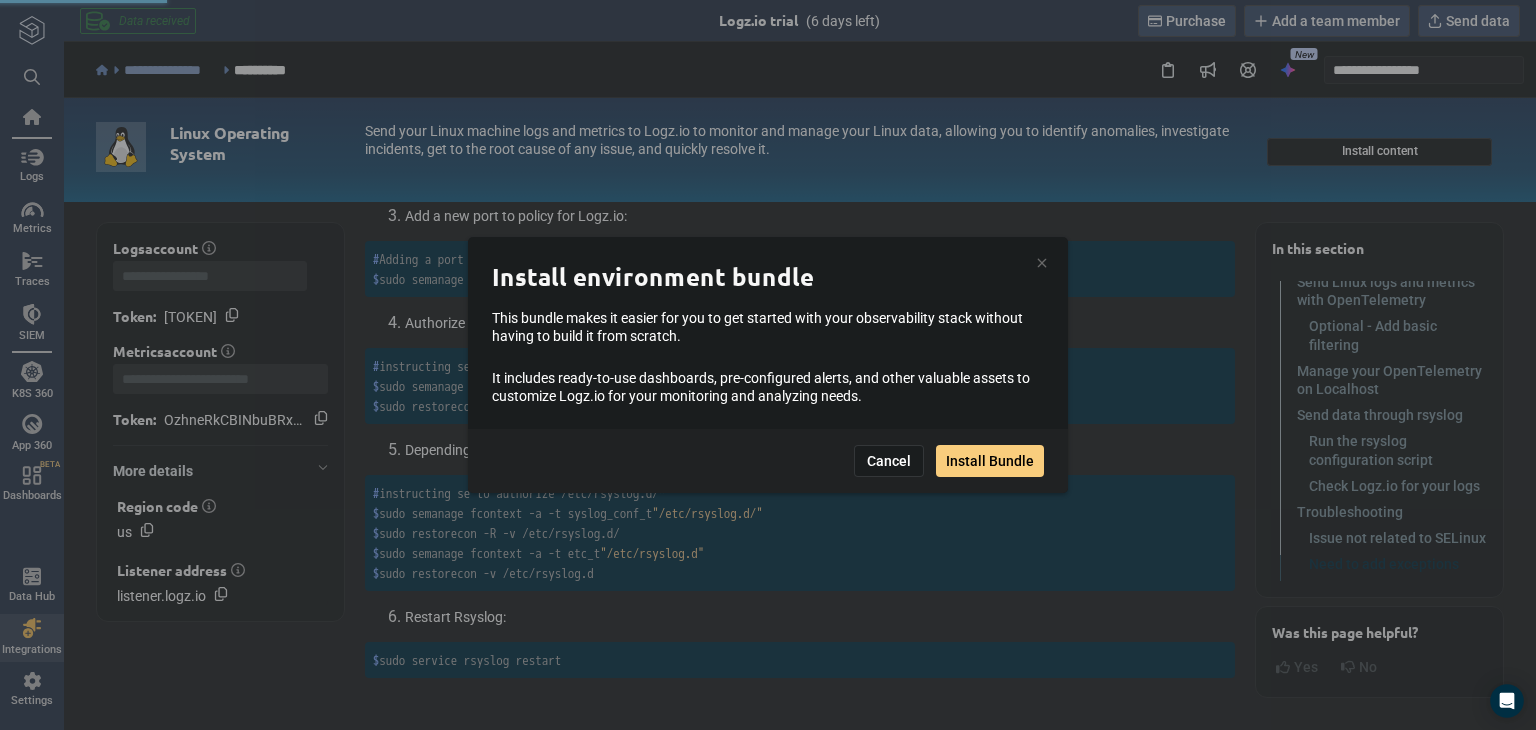 click on "Install Bundle" at bounding box center [990, 461] 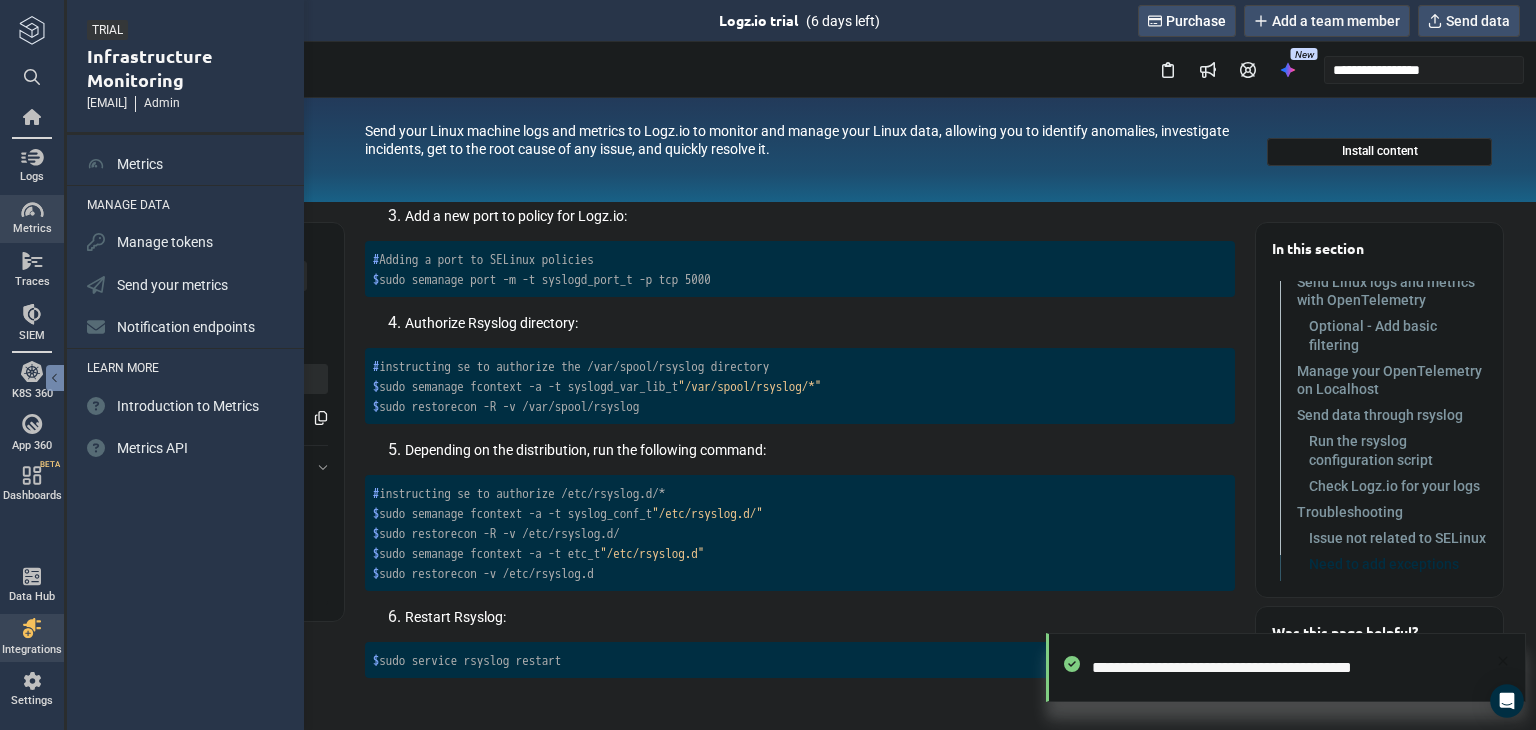 scroll, scrollTop: 6013, scrollLeft: 0, axis: vertical 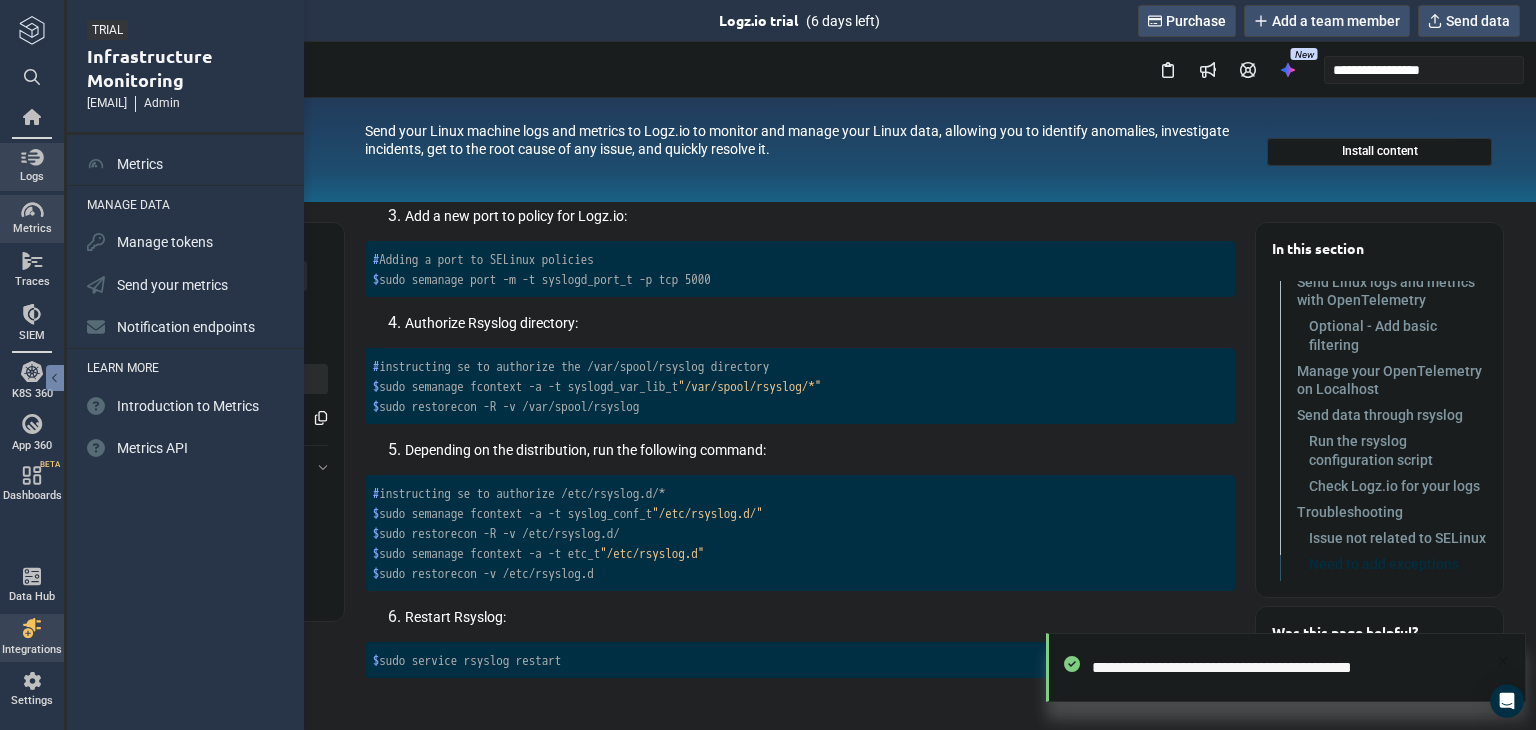 click on "Logs" at bounding box center [32, 166] 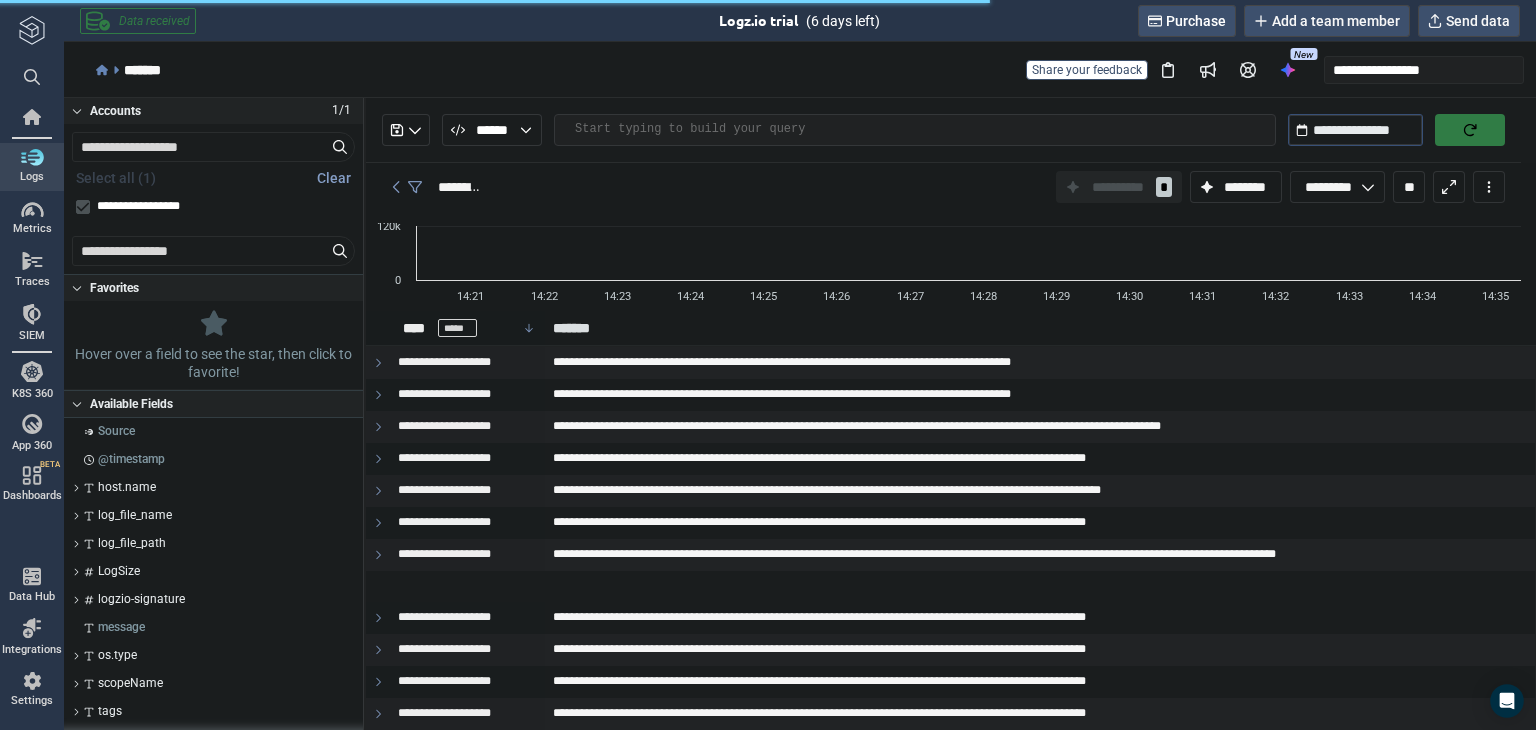 type on "*" 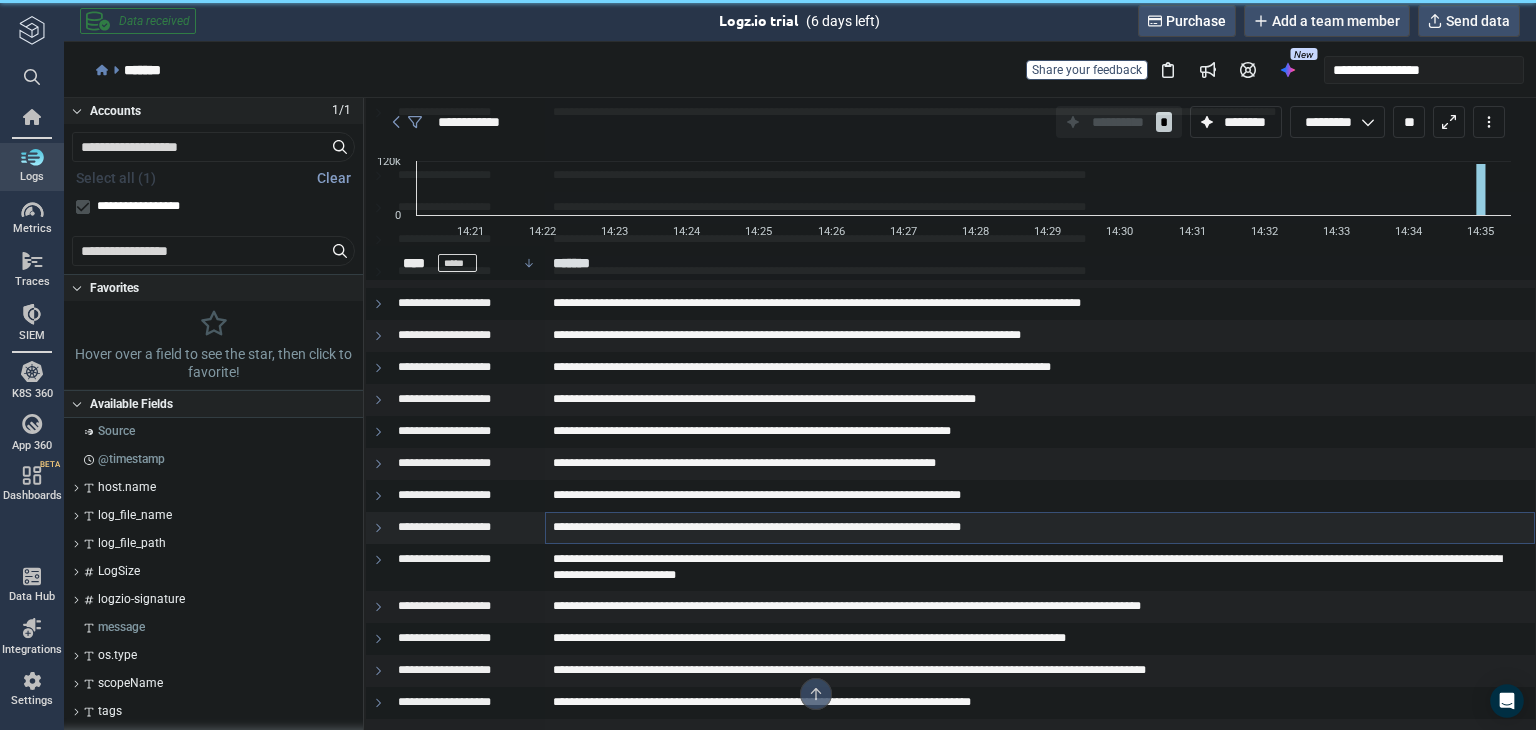 scroll, scrollTop: 500, scrollLeft: 0, axis: vertical 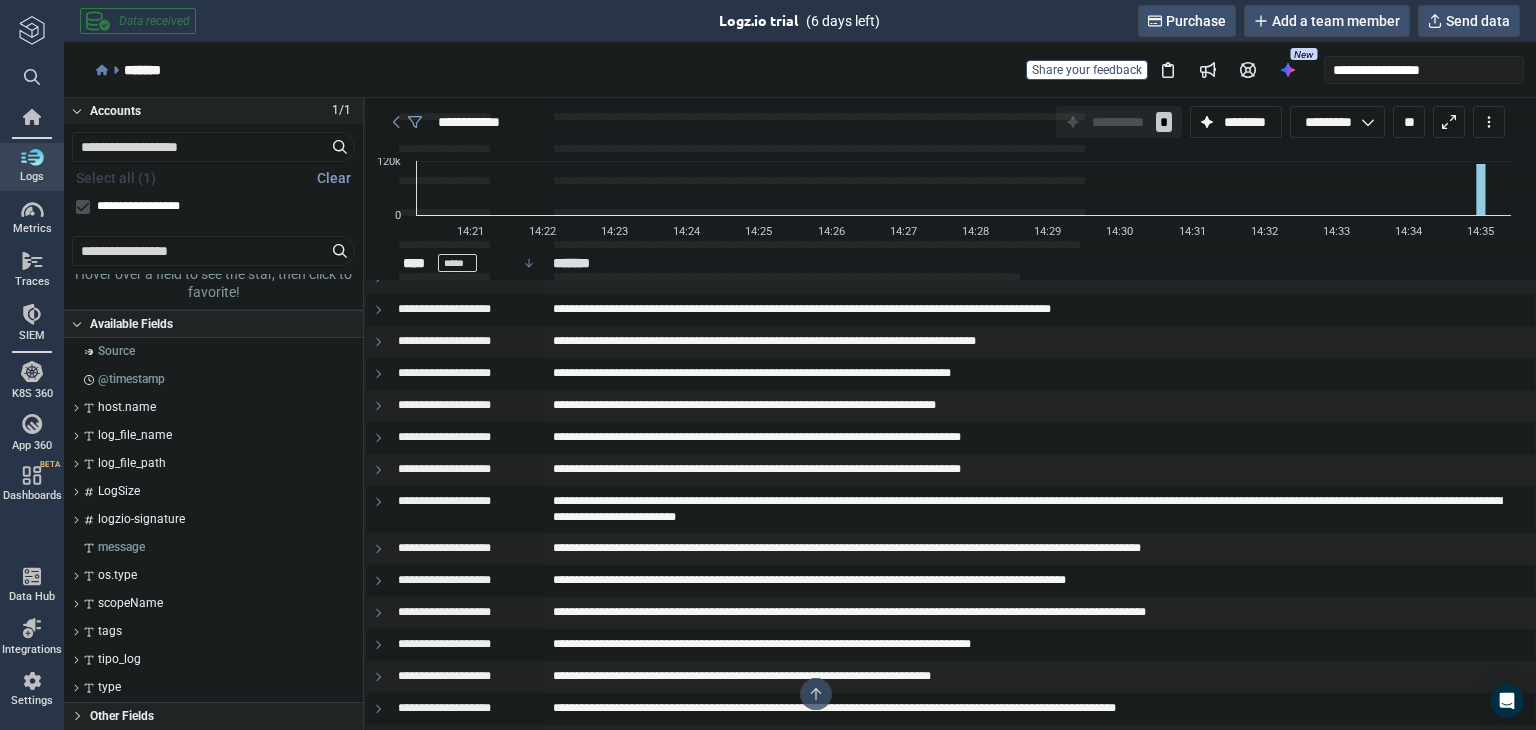 click on "tipo_log" at bounding box center [213, 660] 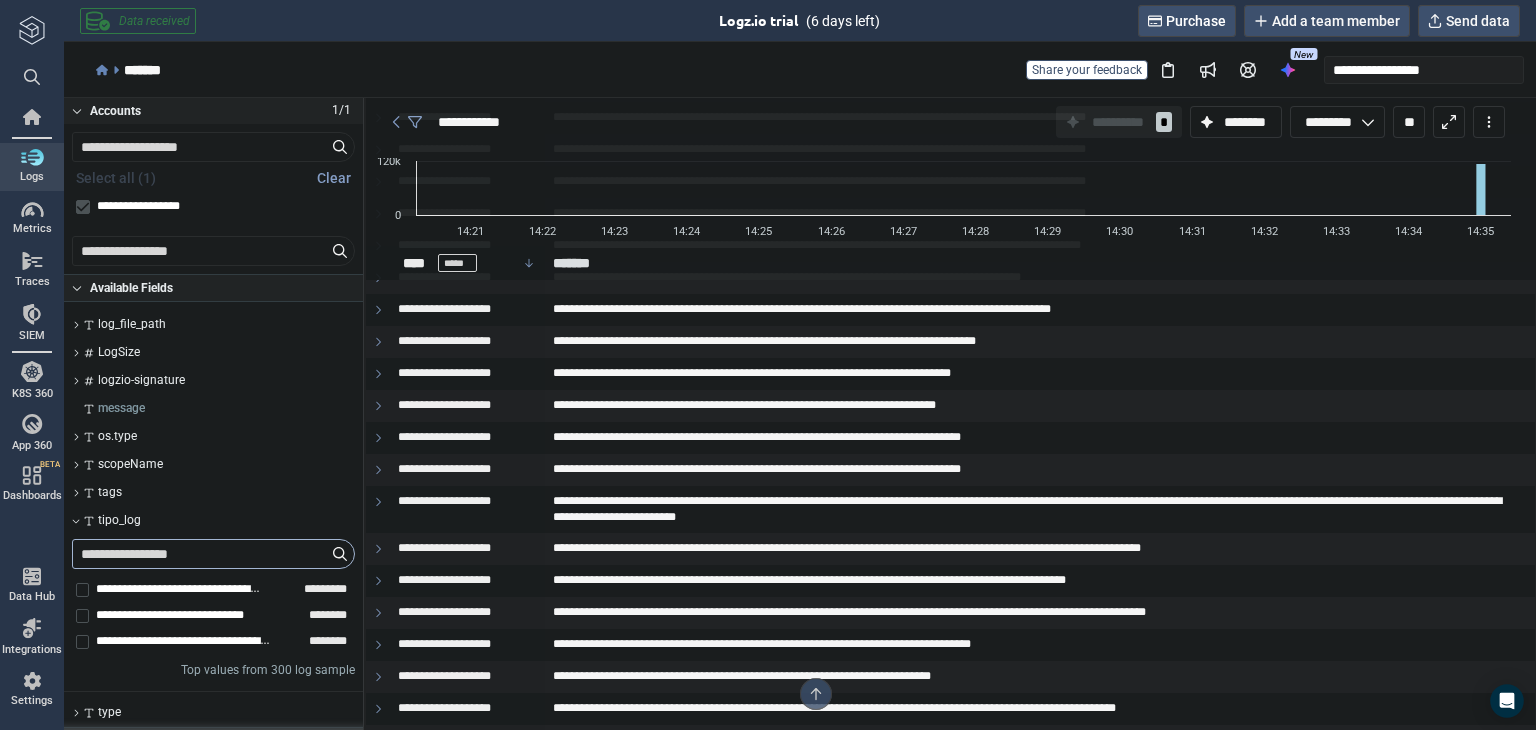 scroll, scrollTop: 260, scrollLeft: 0, axis: vertical 